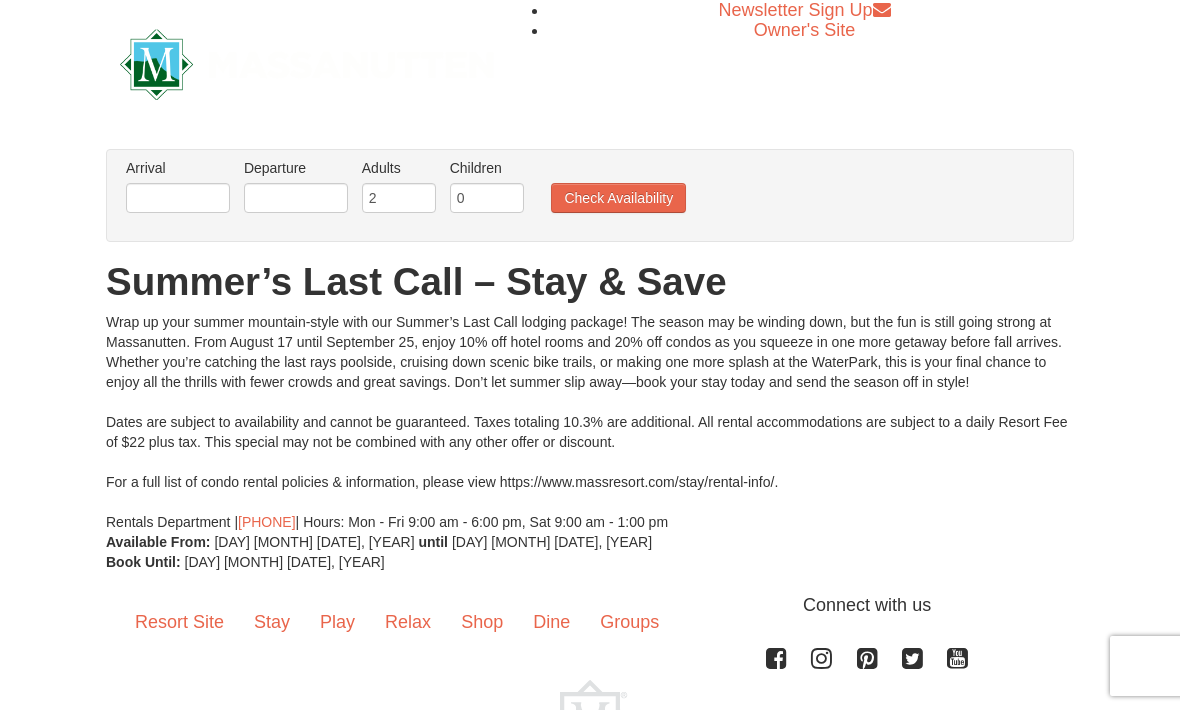 scroll, scrollTop: 0, scrollLeft: 0, axis: both 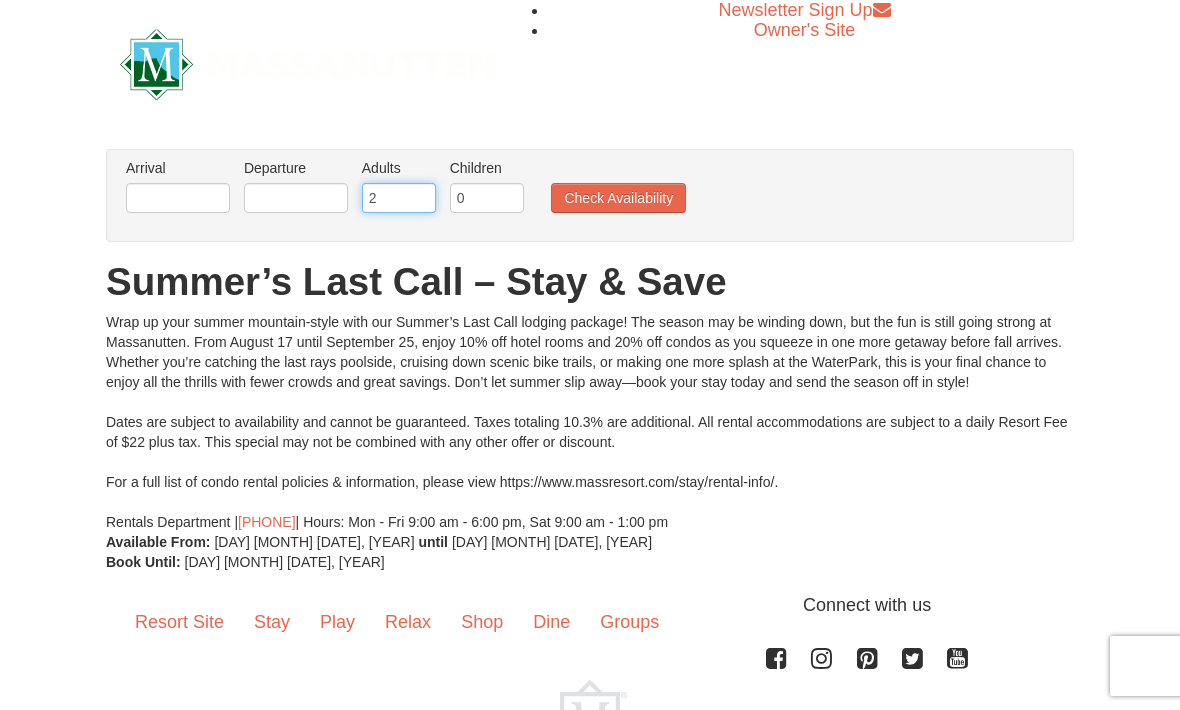 click on "2" at bounding box center [399, 198] 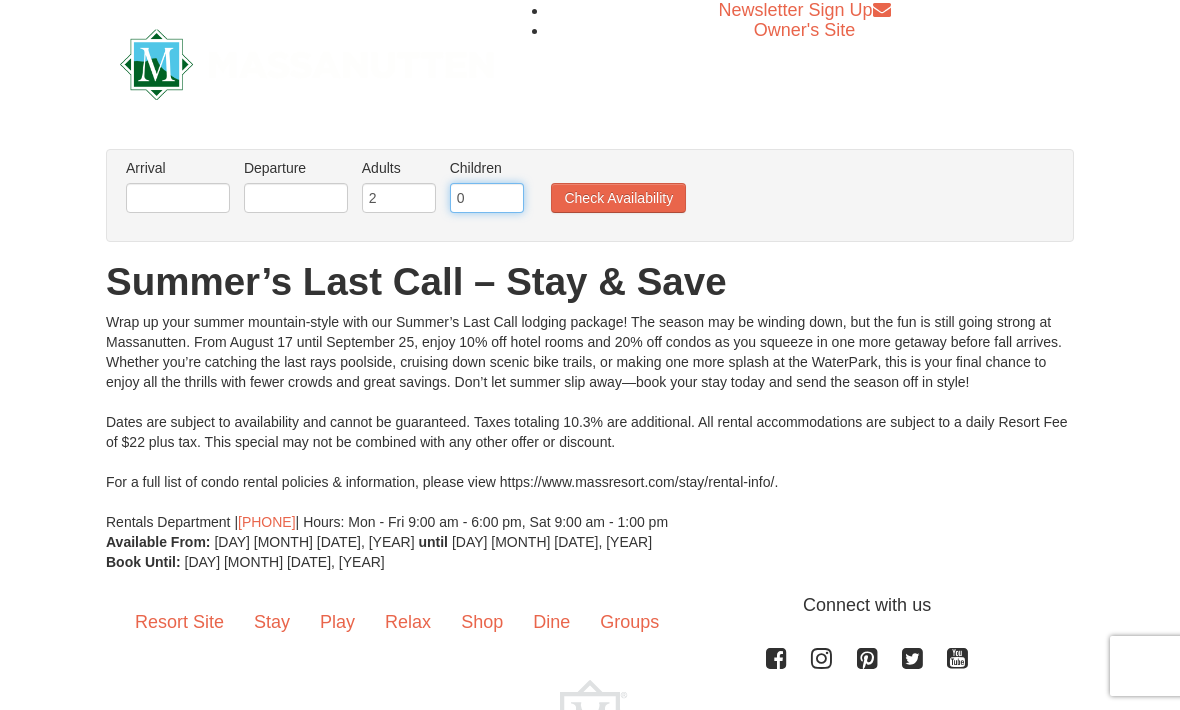 click on "0" at bounding box center (487, 198) 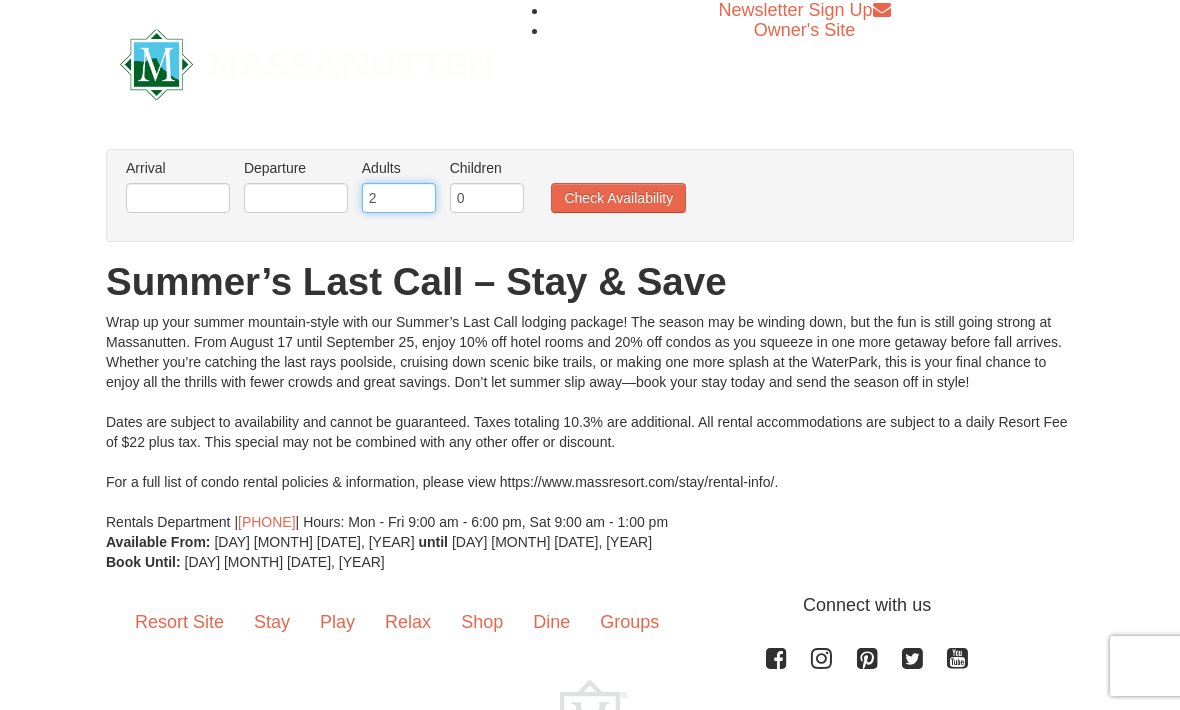 click on "2" at bounding box center (399, 198) 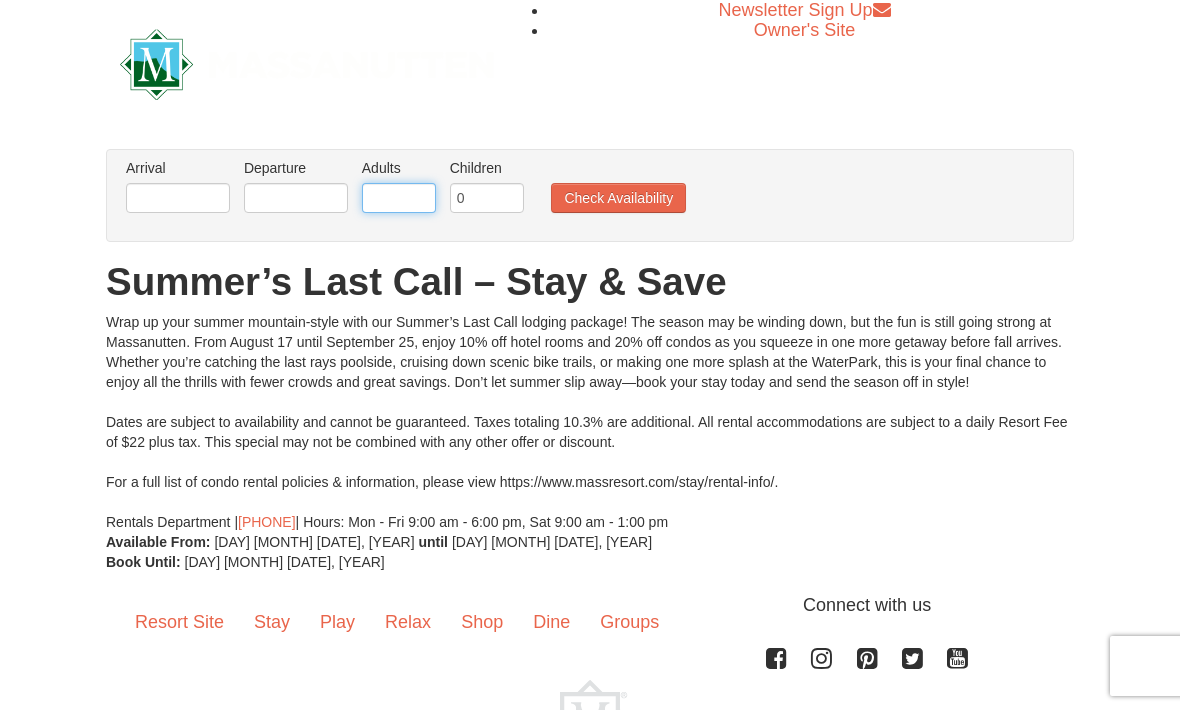 type 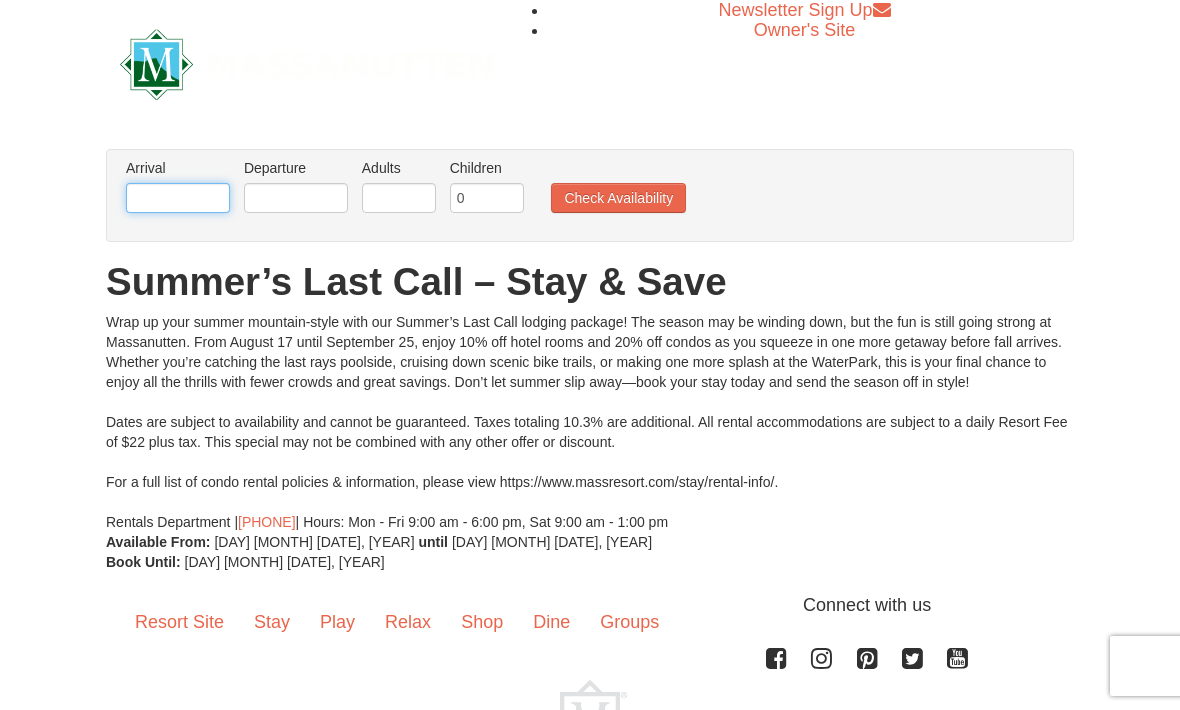 click at bounding box center (178, 198) 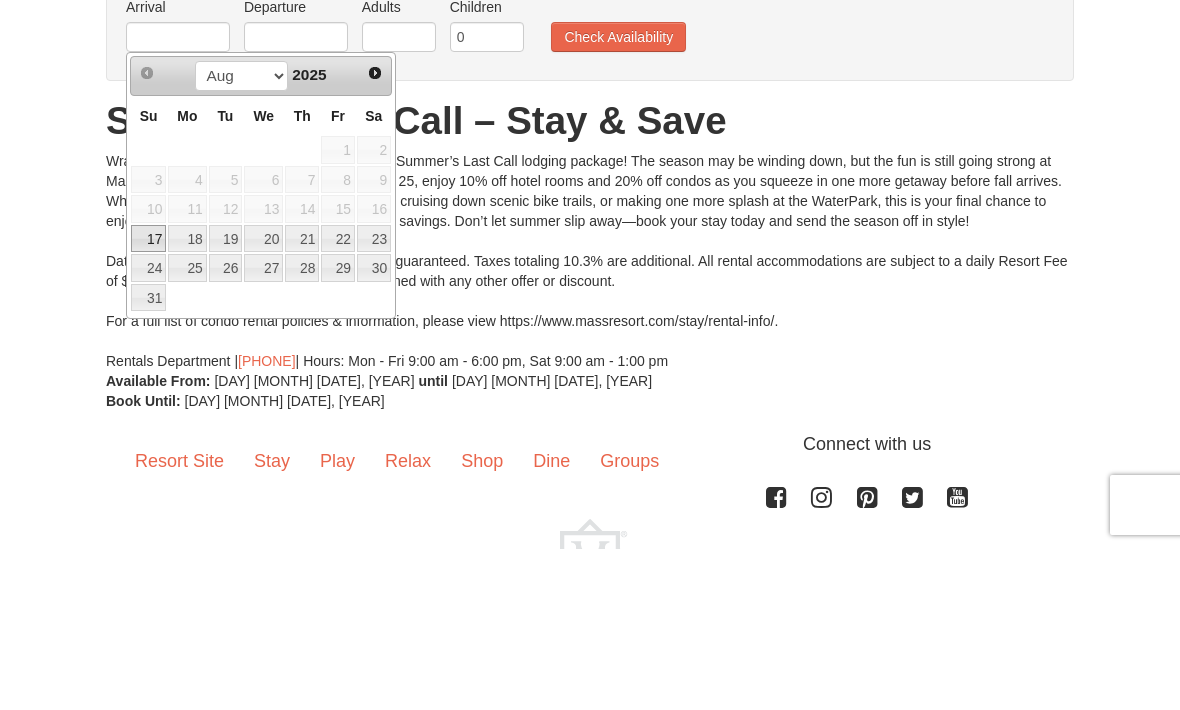 click on "18" at bounding box center (187, 400) 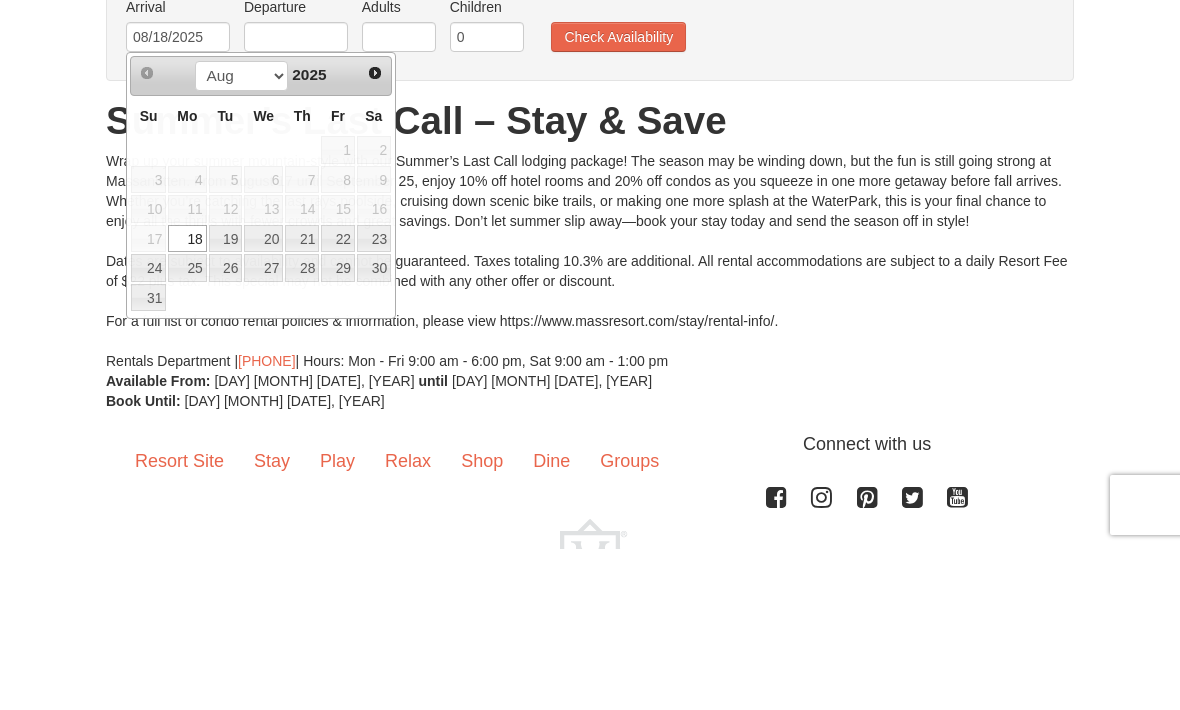 scroll, scrollTop: 80, scrollLeft: 0, axis: vertical 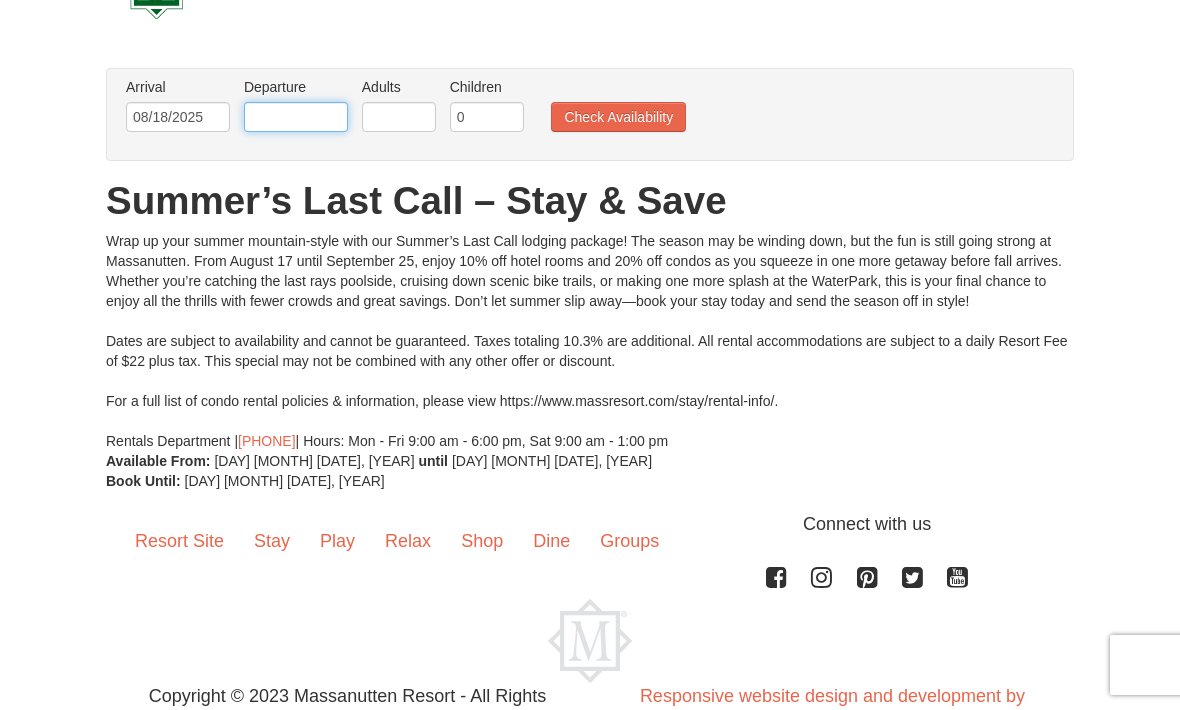 click at bounding box center (296, 118) 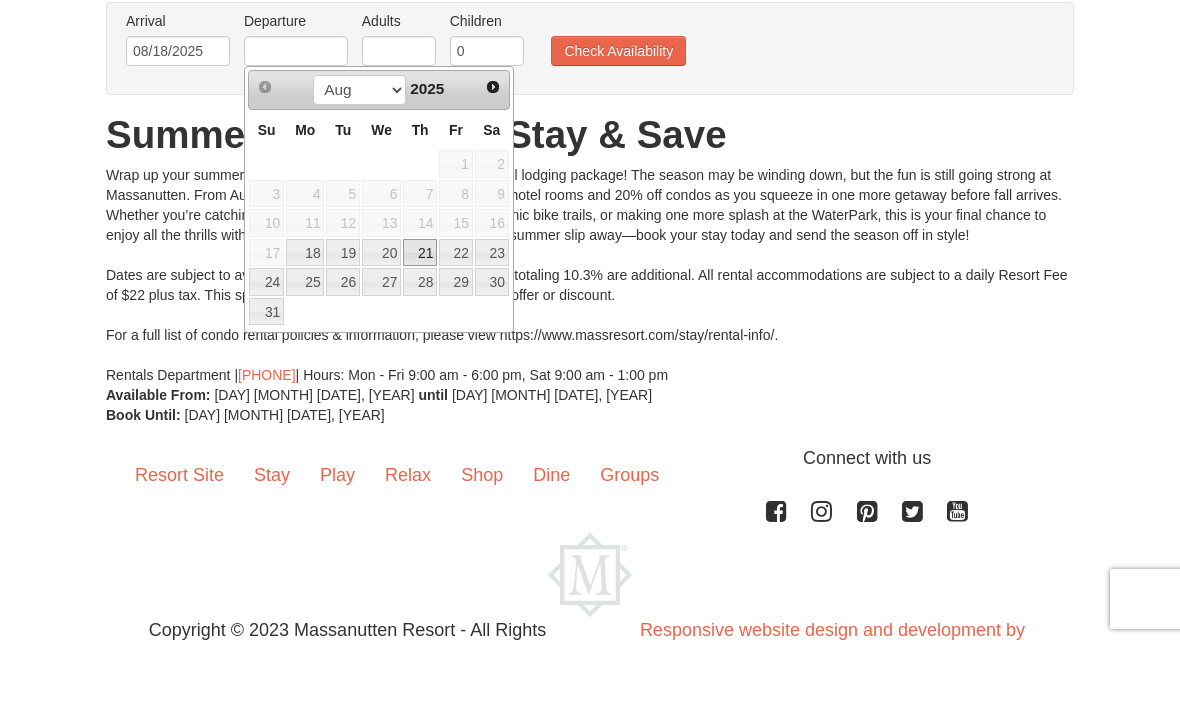 click on "21" at bounding box center [420, 320] 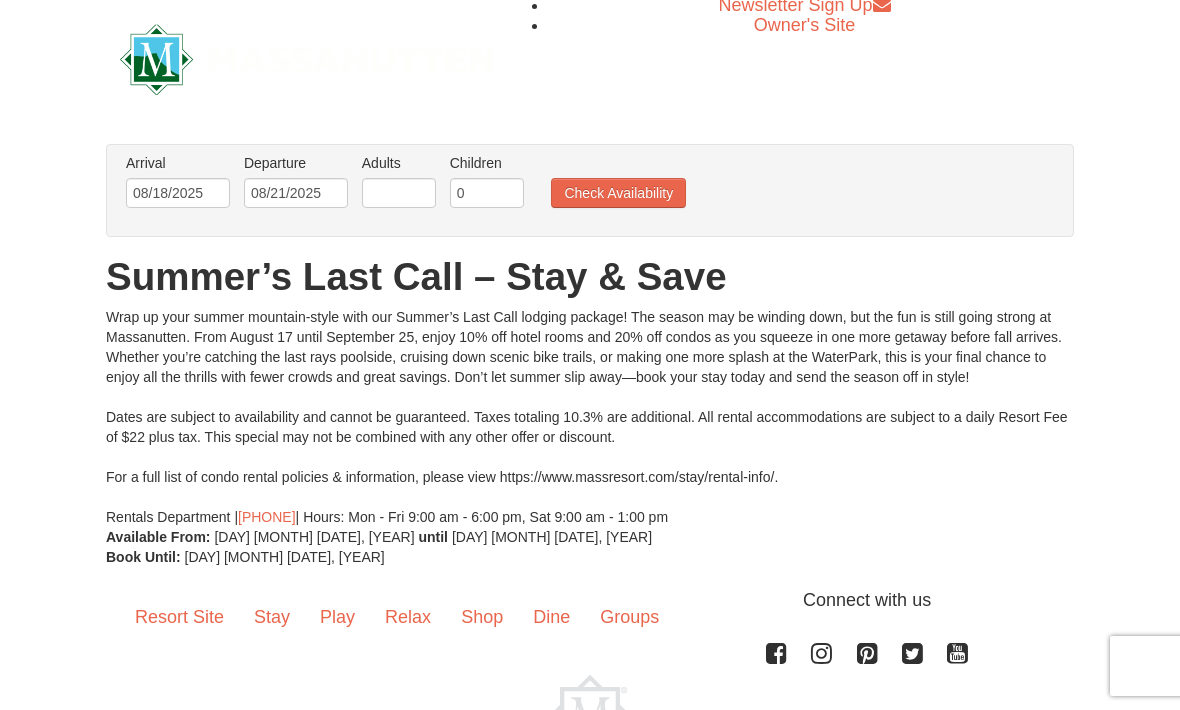 scroll, scrollTop: 32, scrollLeft: 0, axis: vertical 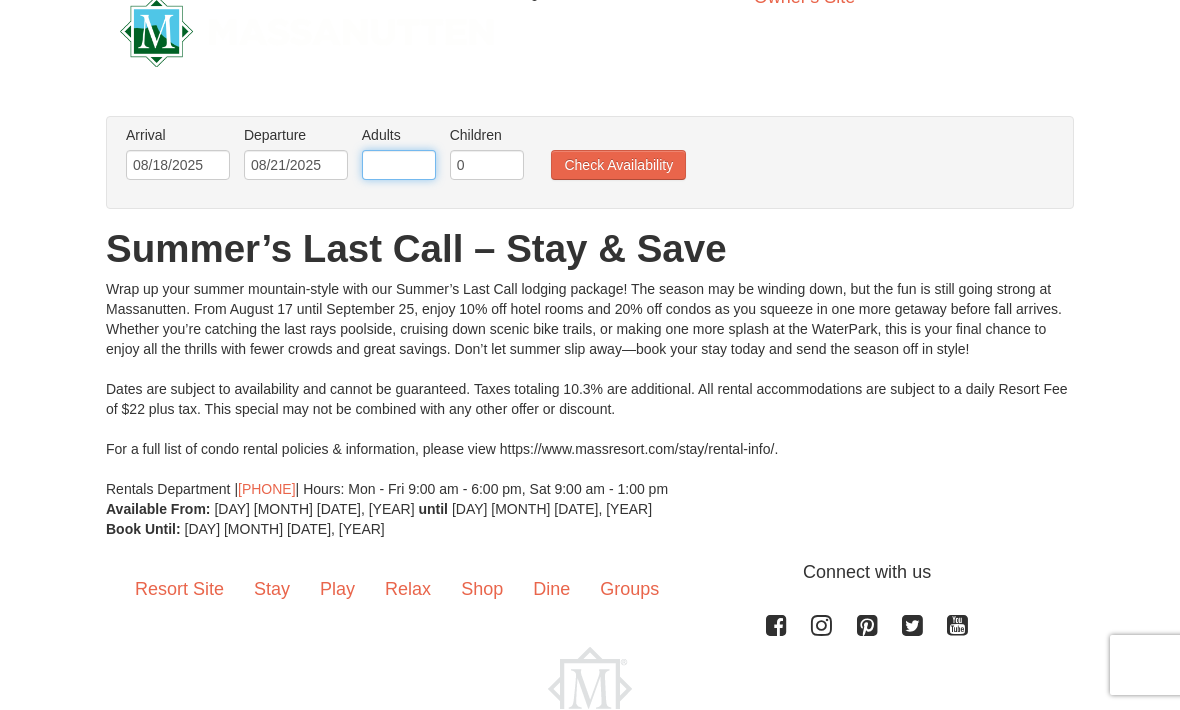 click at bounding box center (399, 166) 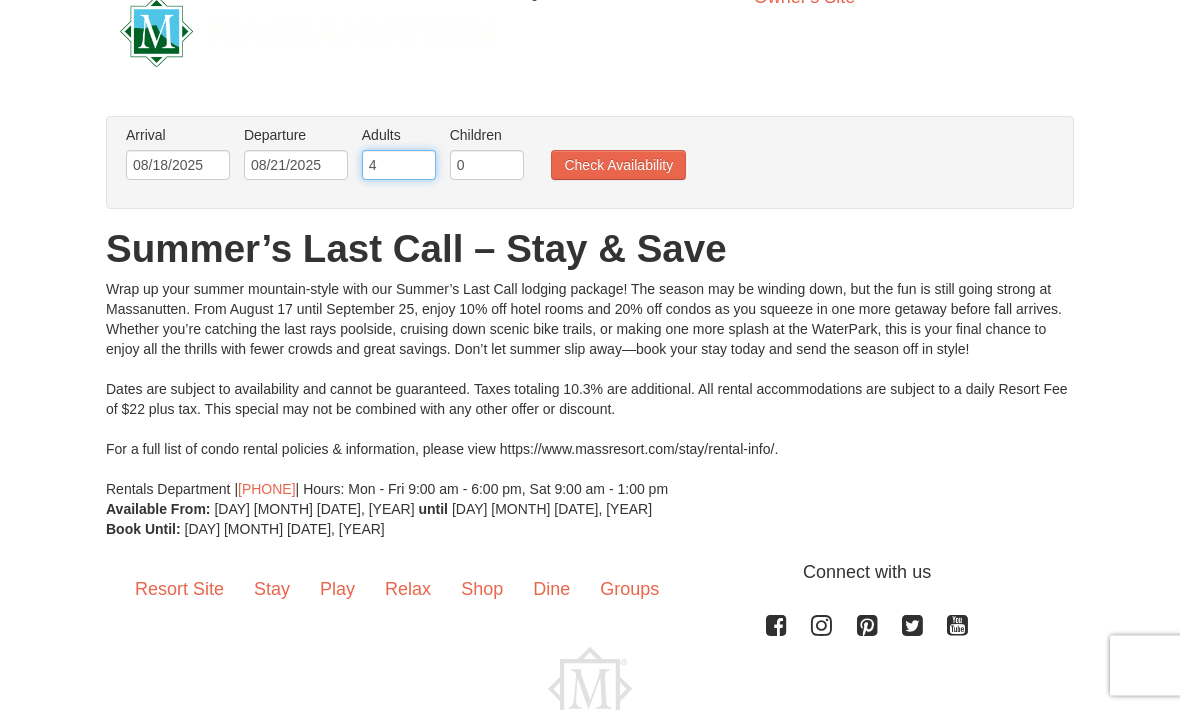 type on "4" 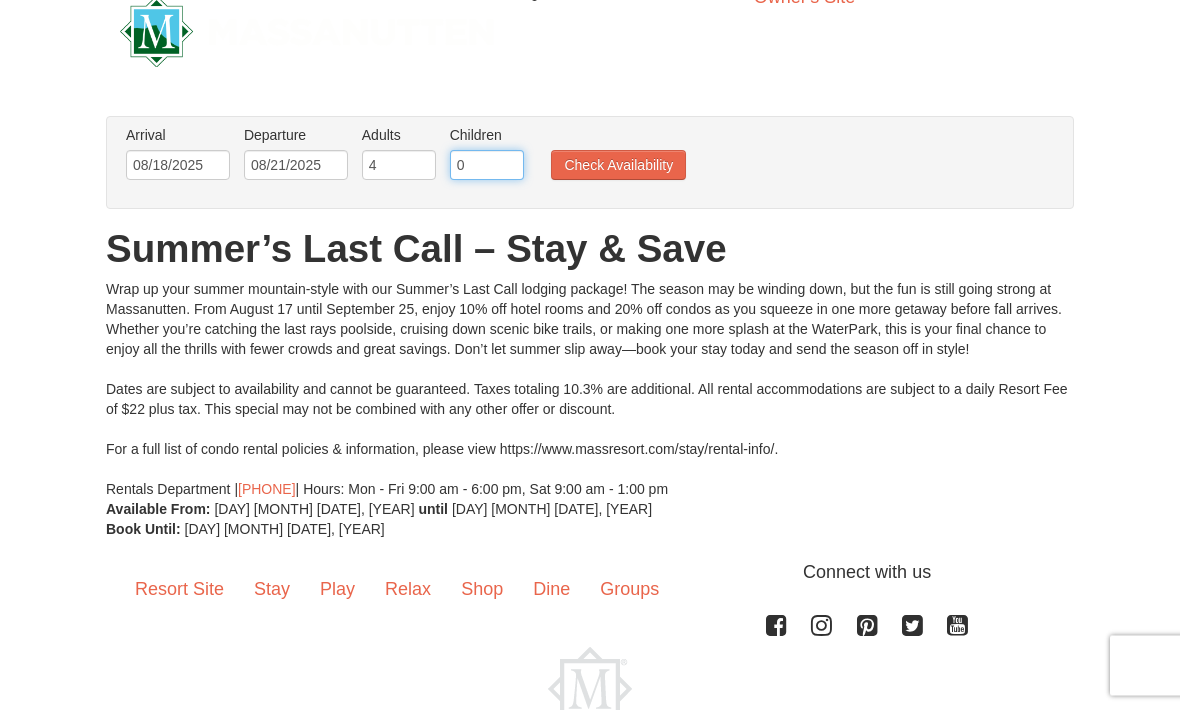 click on "0" at bounding box center (487, 166) 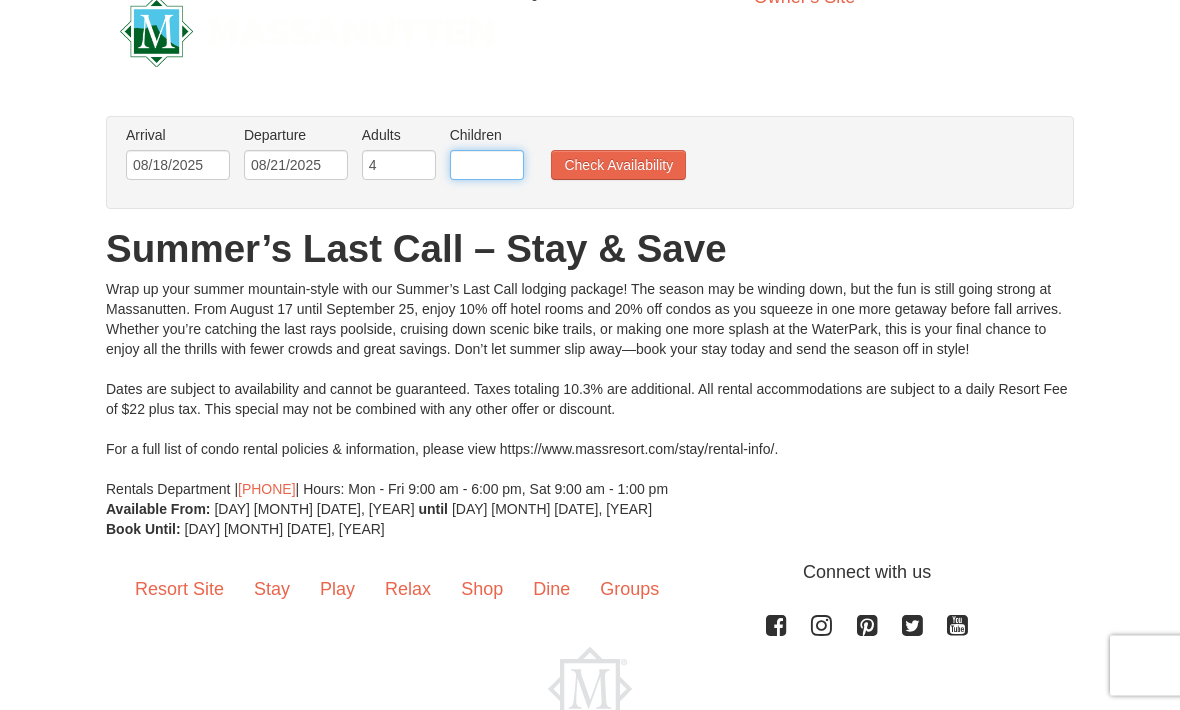 type on "5" 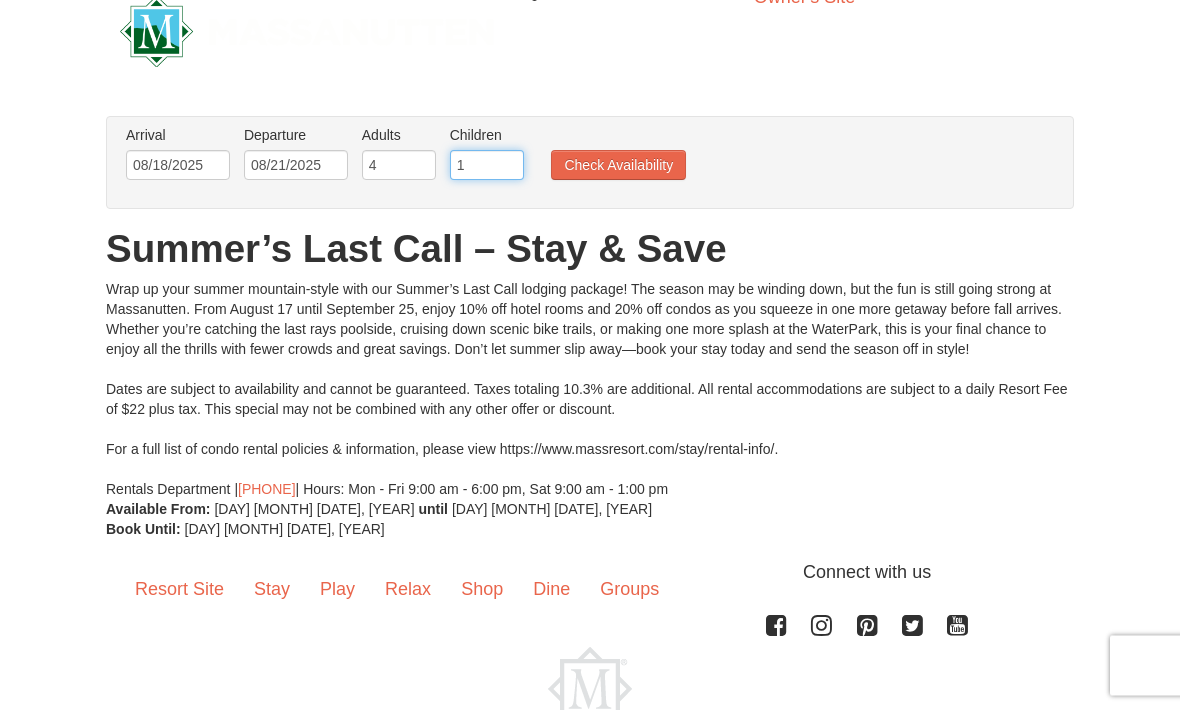 type on "1" 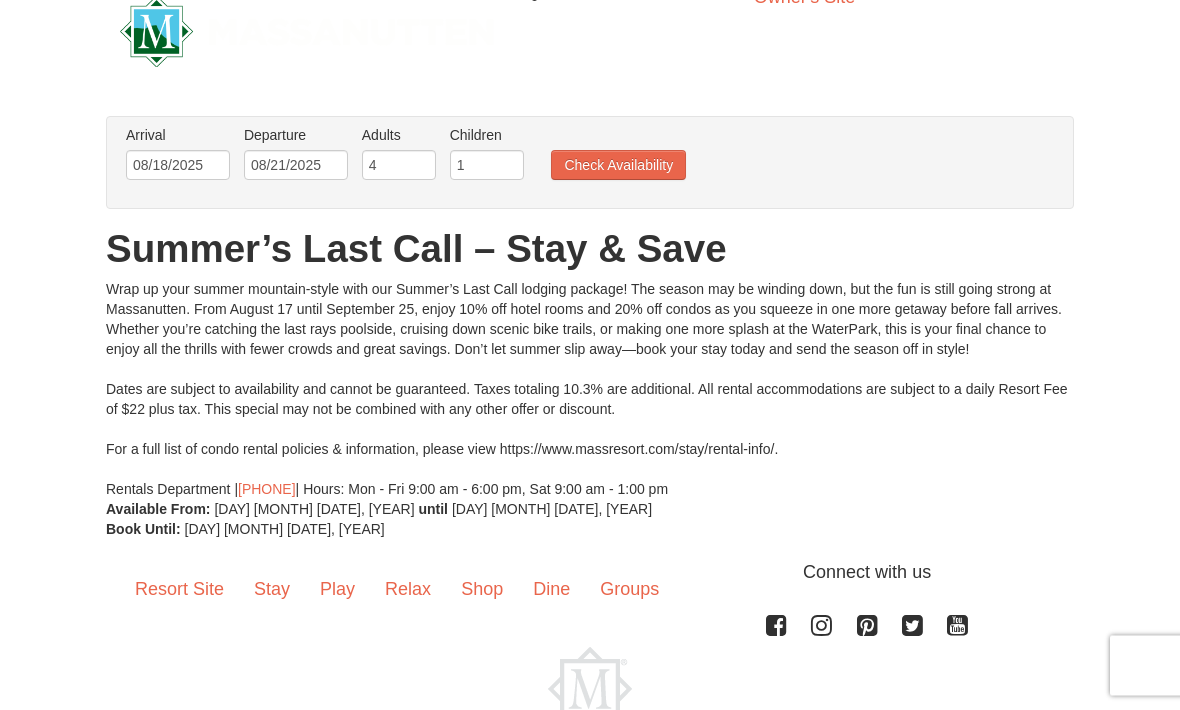 click on "Check Availability" at bounding box center [618, 166] 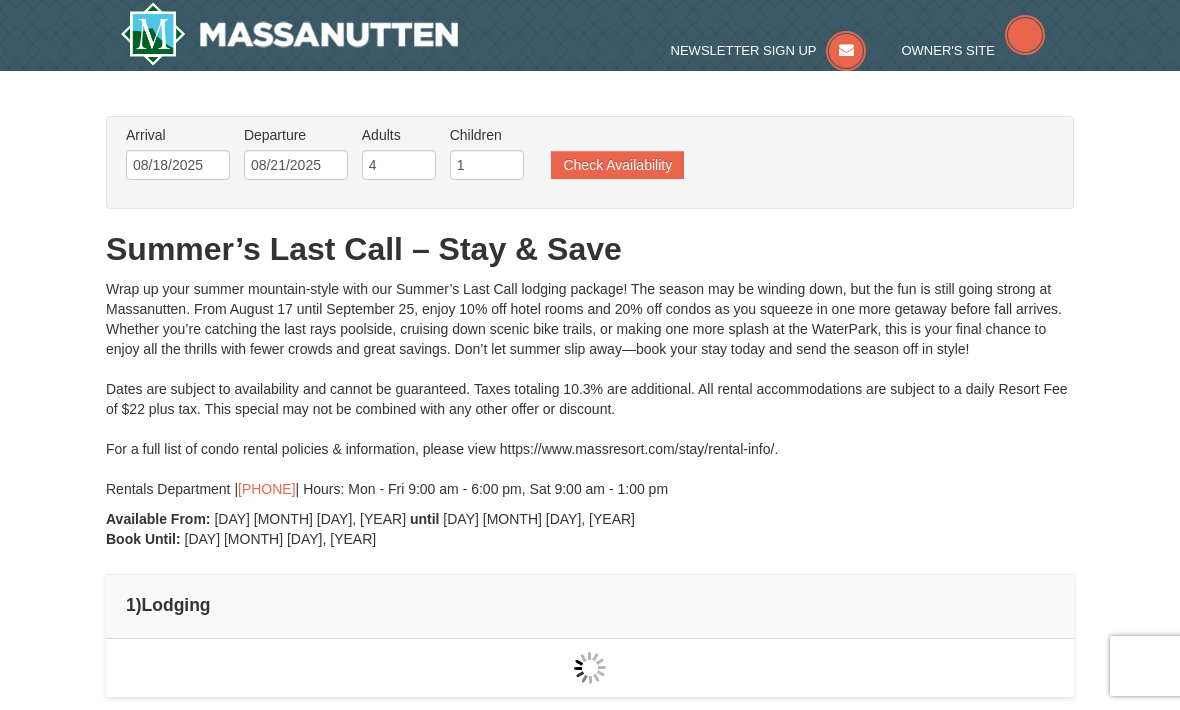 scroll, scrollTop: 0, scrollLeft: 0, axis: both 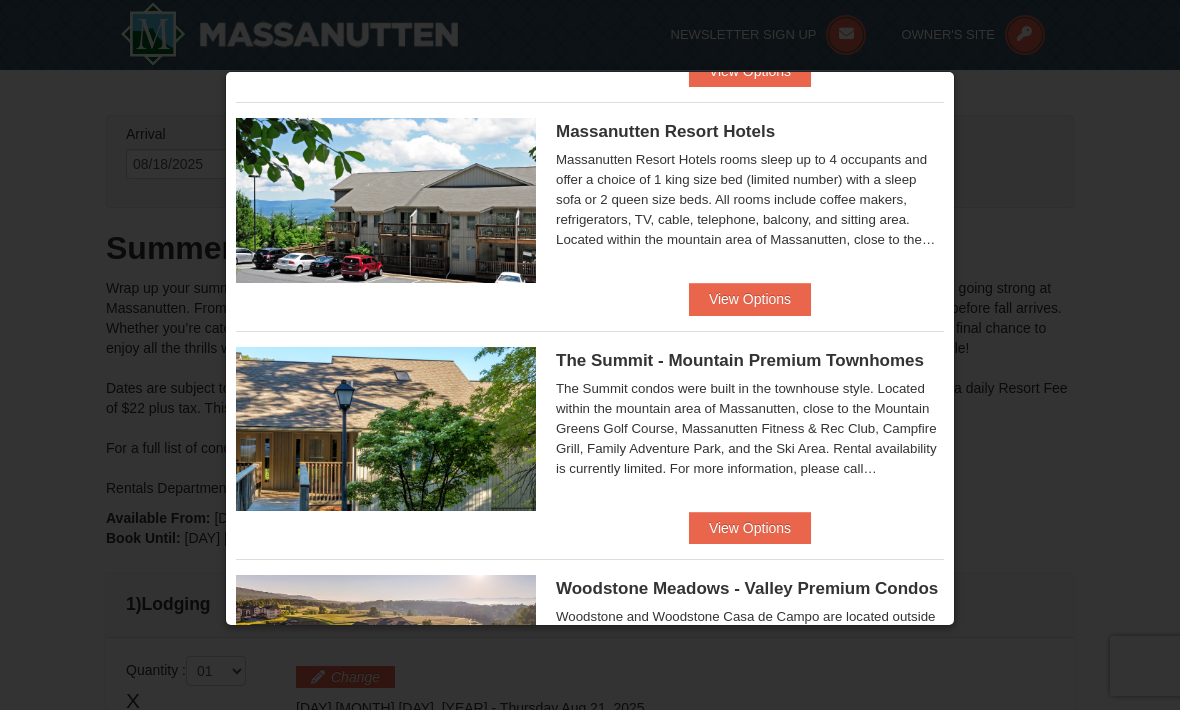 click on "Massanutten Resort Hotels
Hotel Queen Room
$121.00
$132.00" at bounding box center [590, 192] 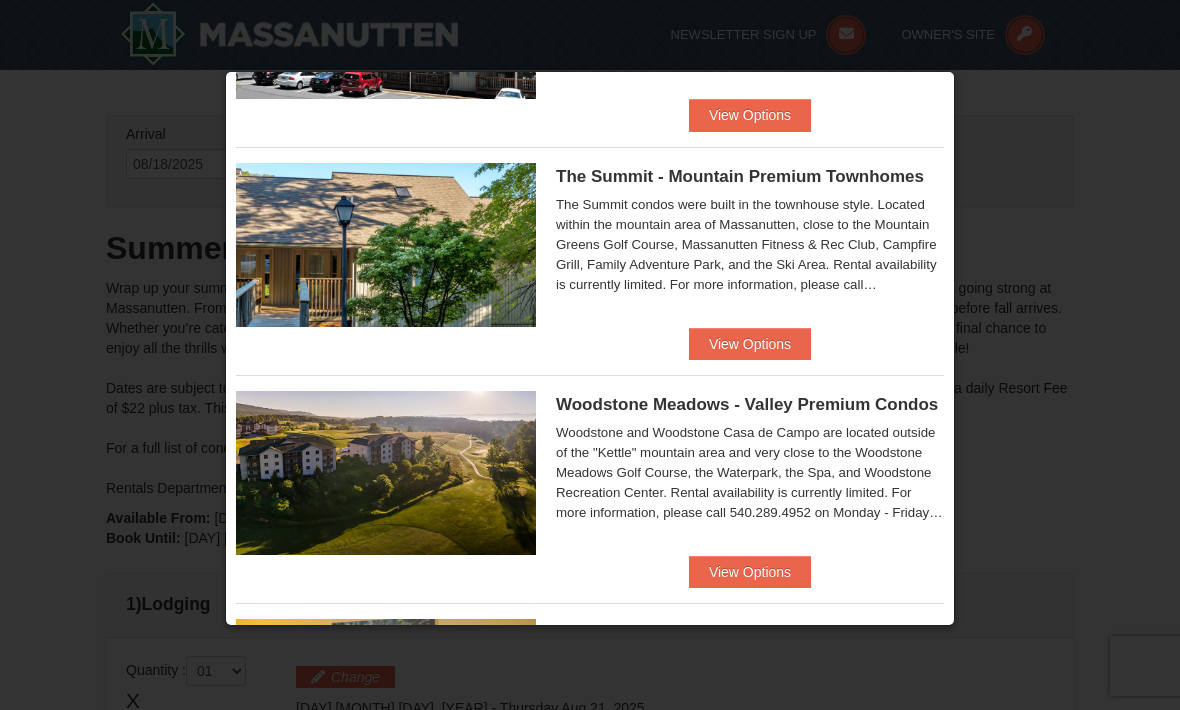 scroll, scrollTop: 926, scrollLeft: 0, axis: vertical 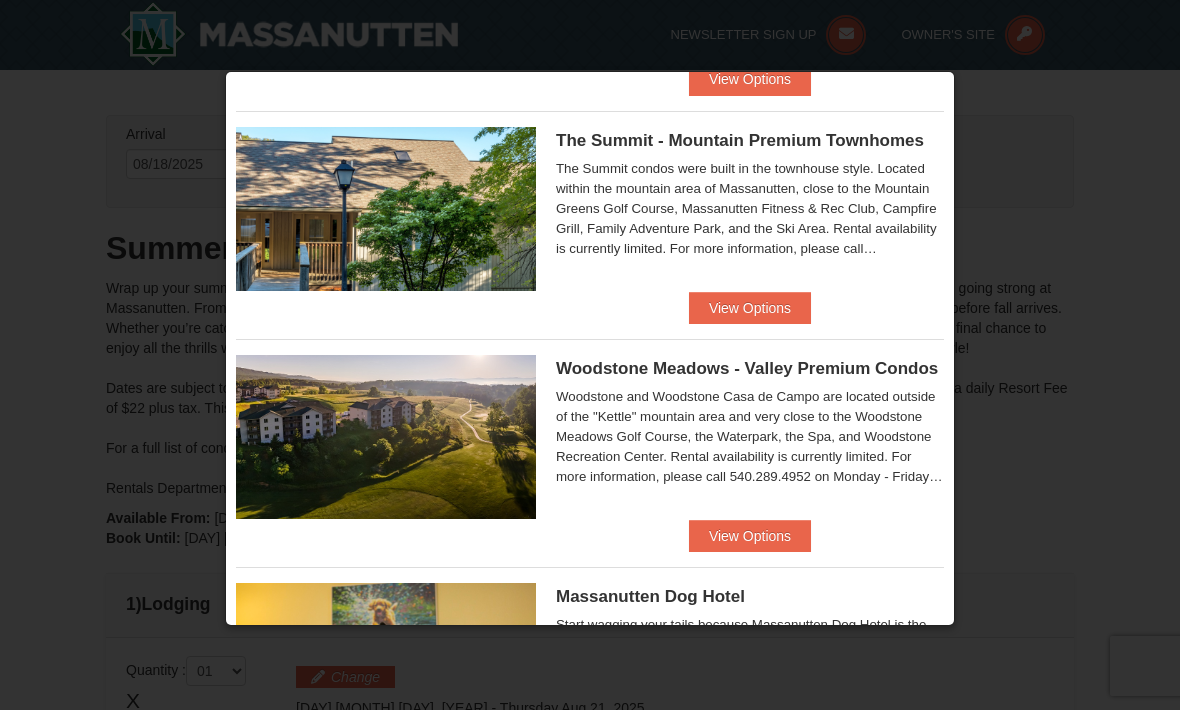 click on "View Options" at bounding box center [750, 308] 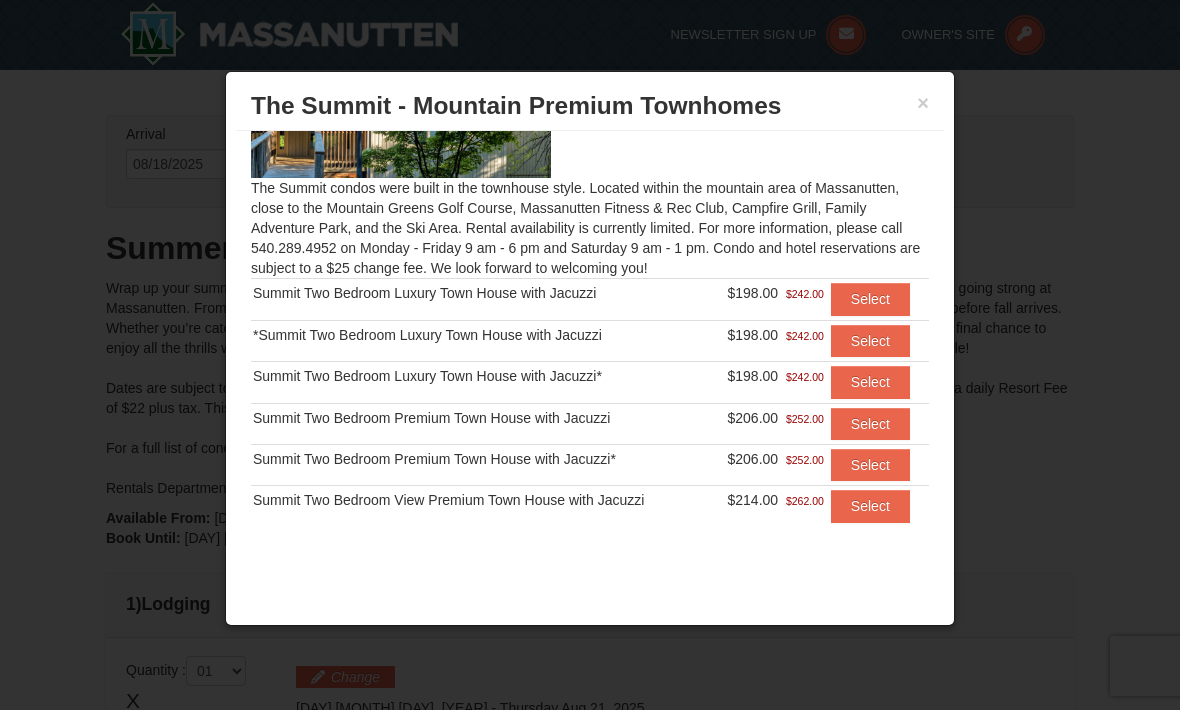 scroll, scrollTop: 131, scrollLeft: 0, axis: vertical 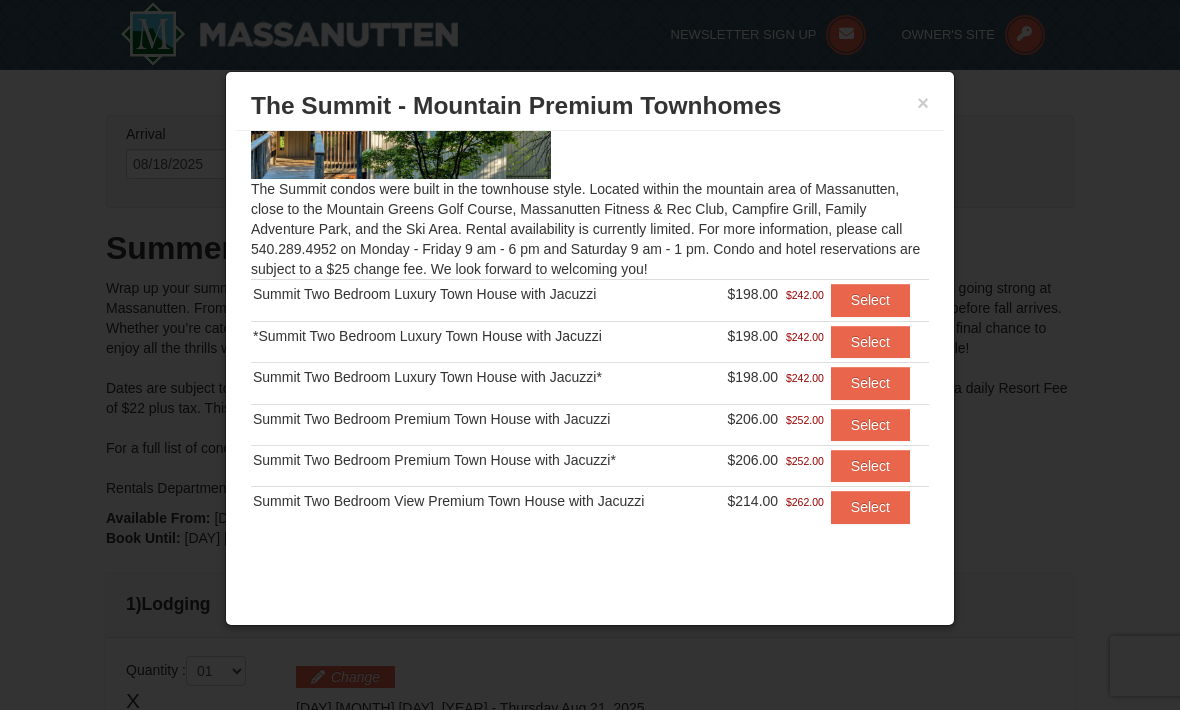 click on "Select" at bounding box center [870, 425] 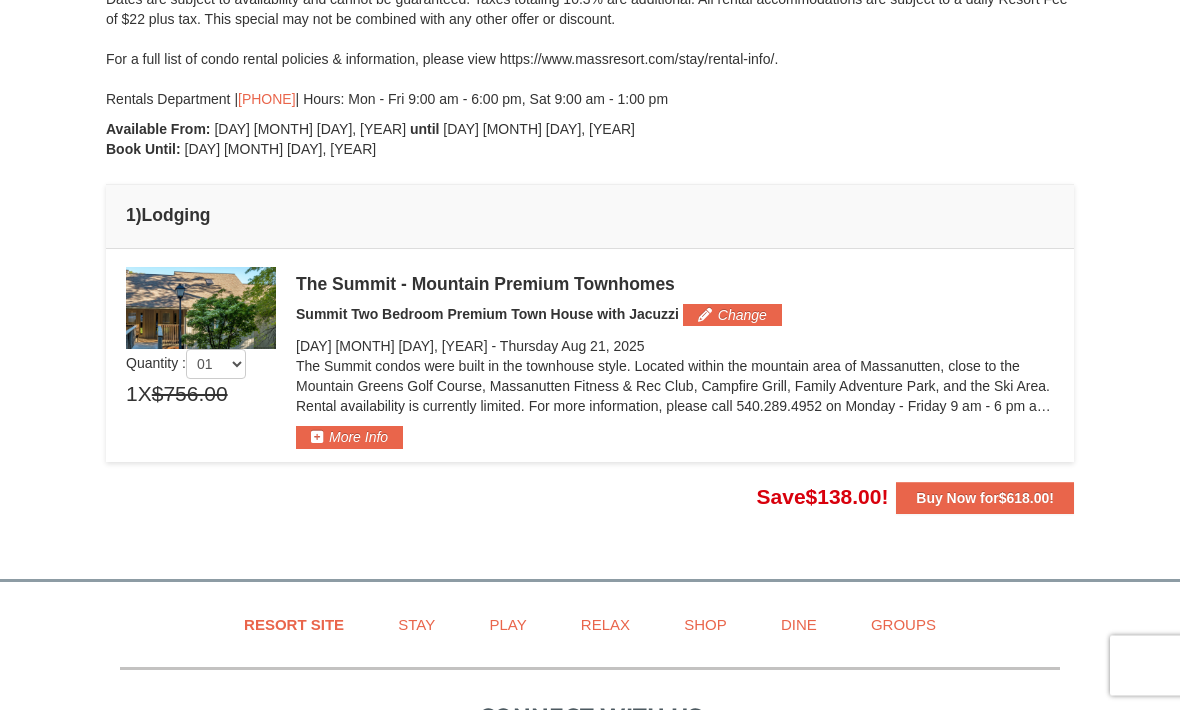 scroll, scrollTop: 385, scrollLeft: 0, axis: vertical 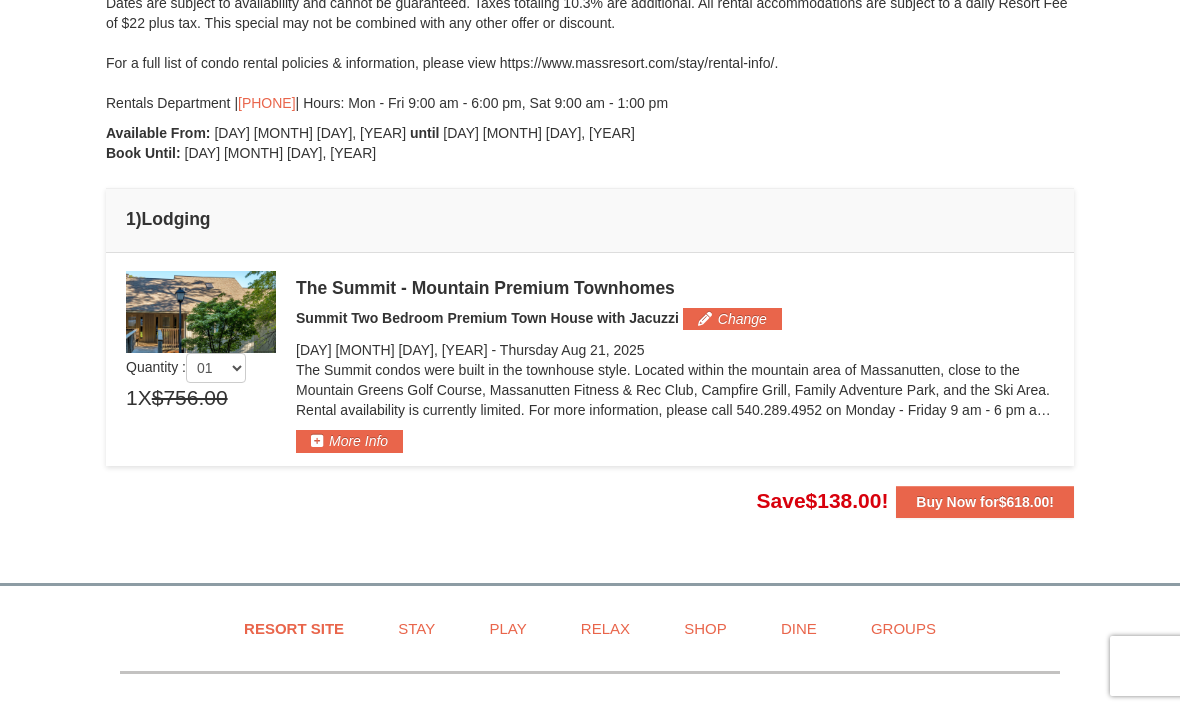 click on "More Info" at bounding box center (349, 441) 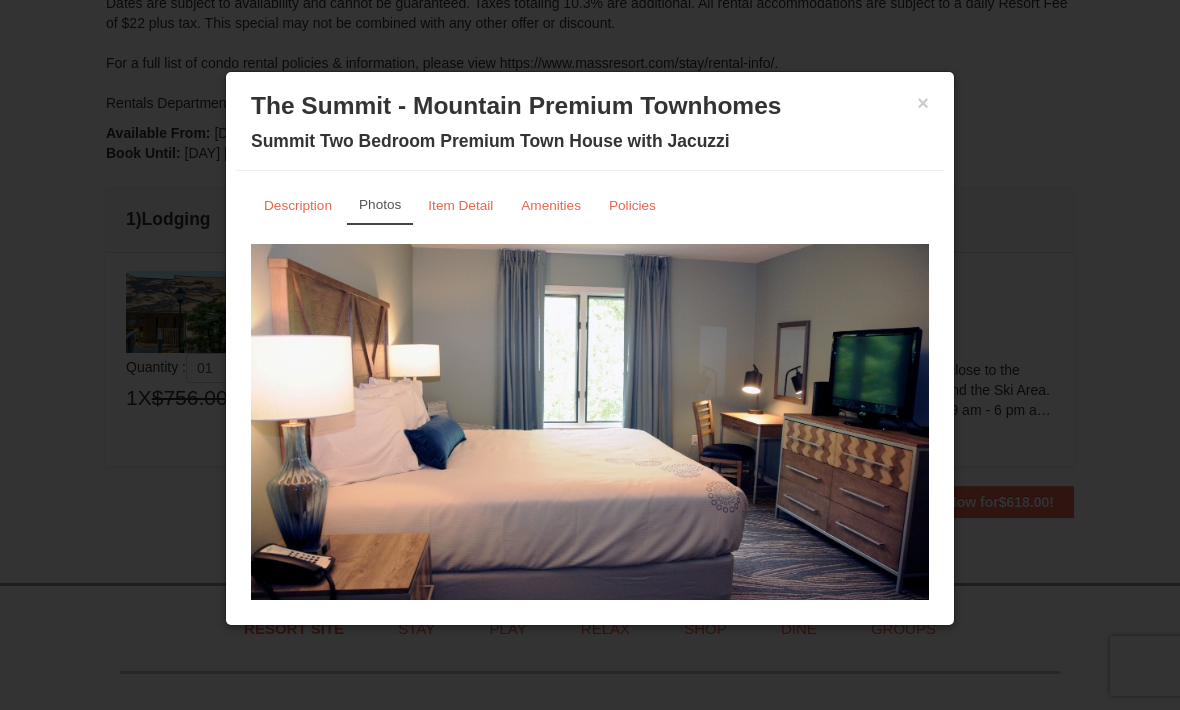 scroll, scrollTop: 0, scrollLeft: 0, axis: both 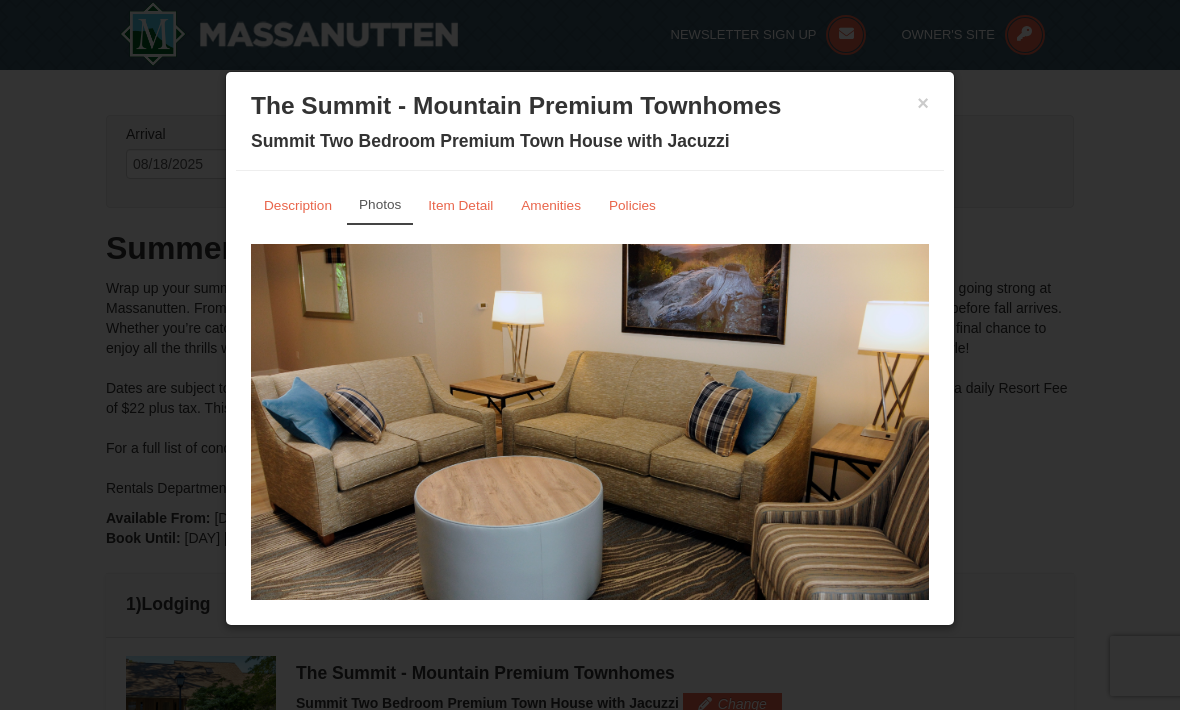 click at bounding box center [-4156, 429] 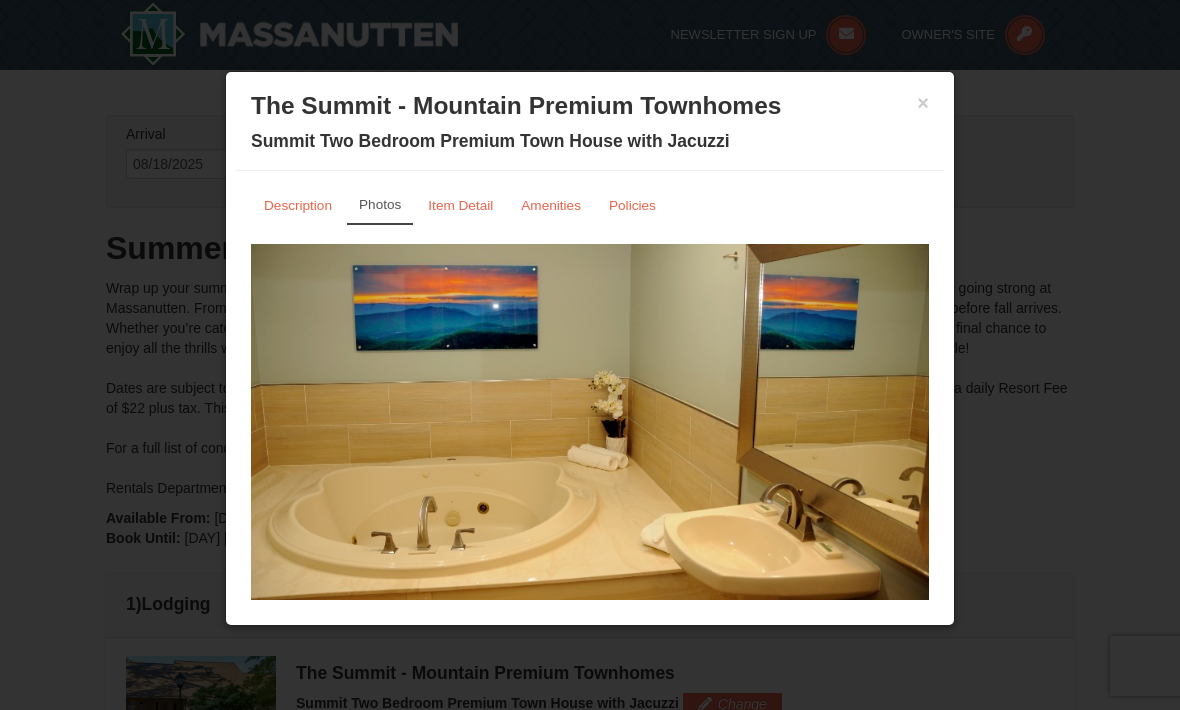 click at bounding box center [1268, 429] 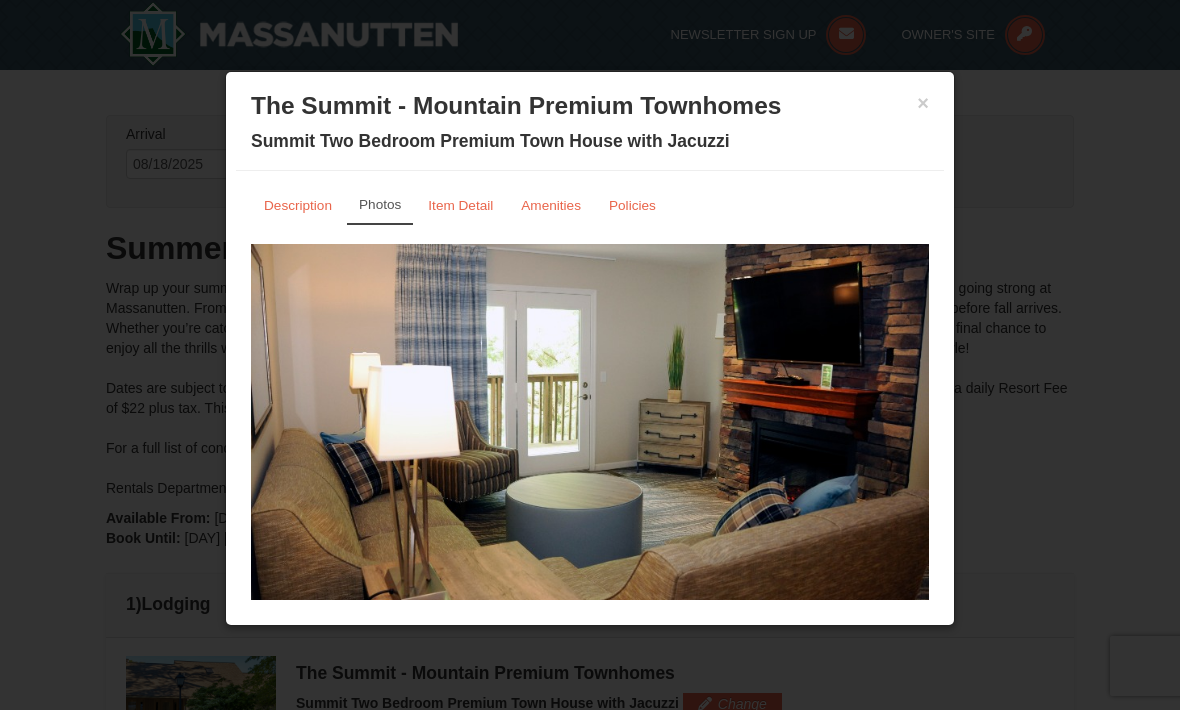 click at bounding box center (1268, 429) 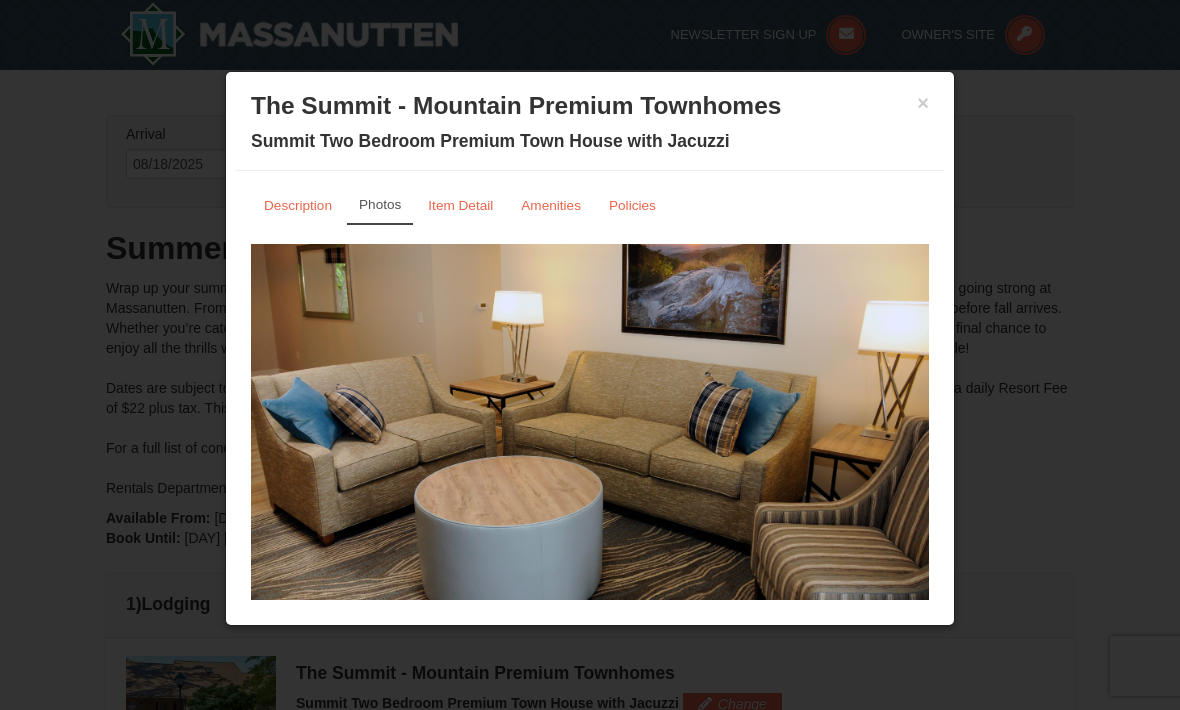 click on "The Summit - Mountain Premium Townhomes" at bounding box center (590, 106) 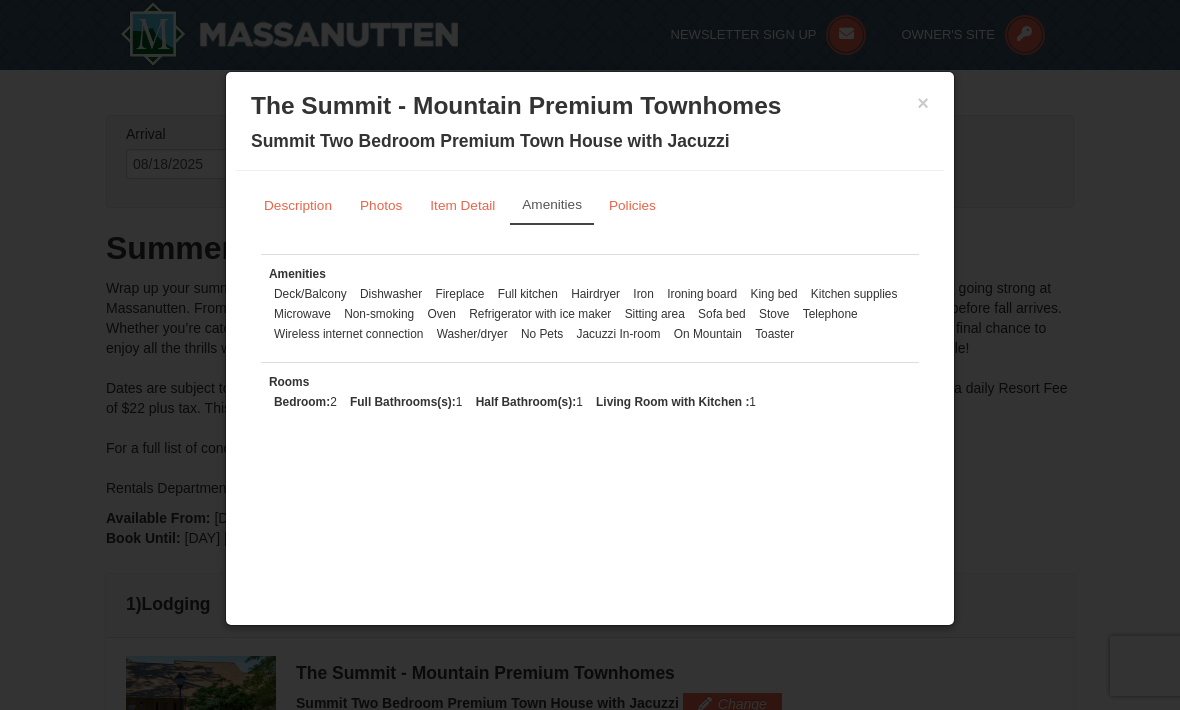 click on "×" at bounding box center (923, 103) 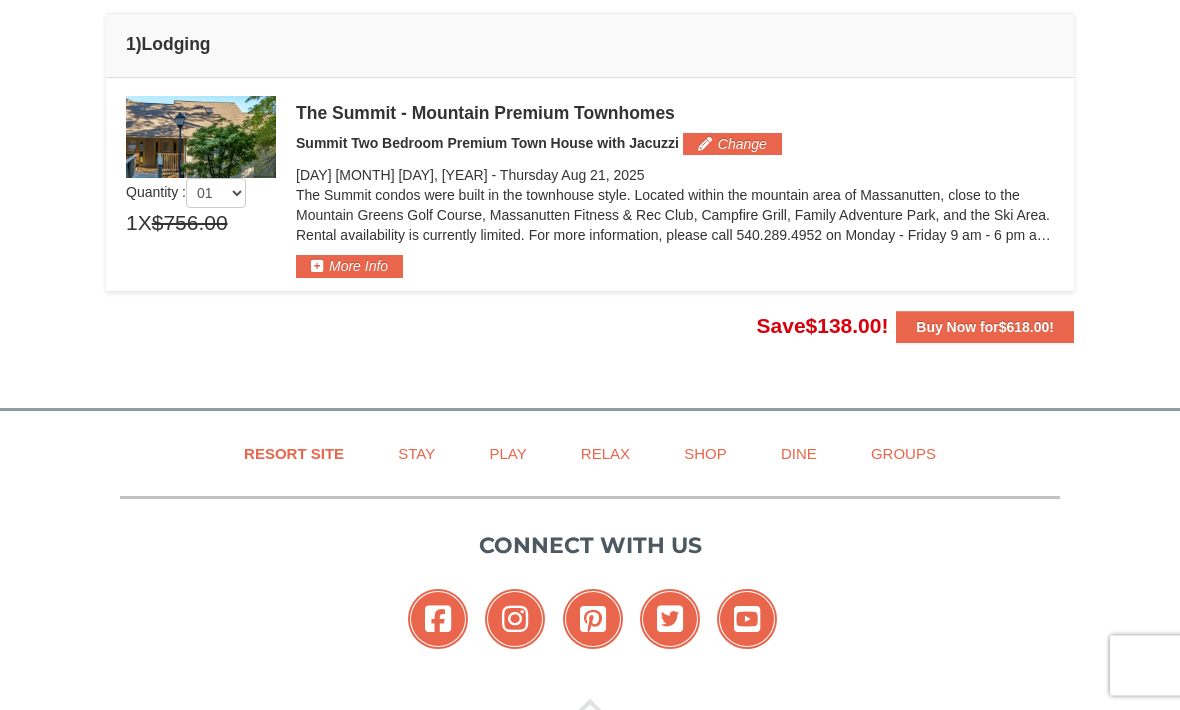scroll, scrollTop: 561, scrollLeft: 0, axis: vertical 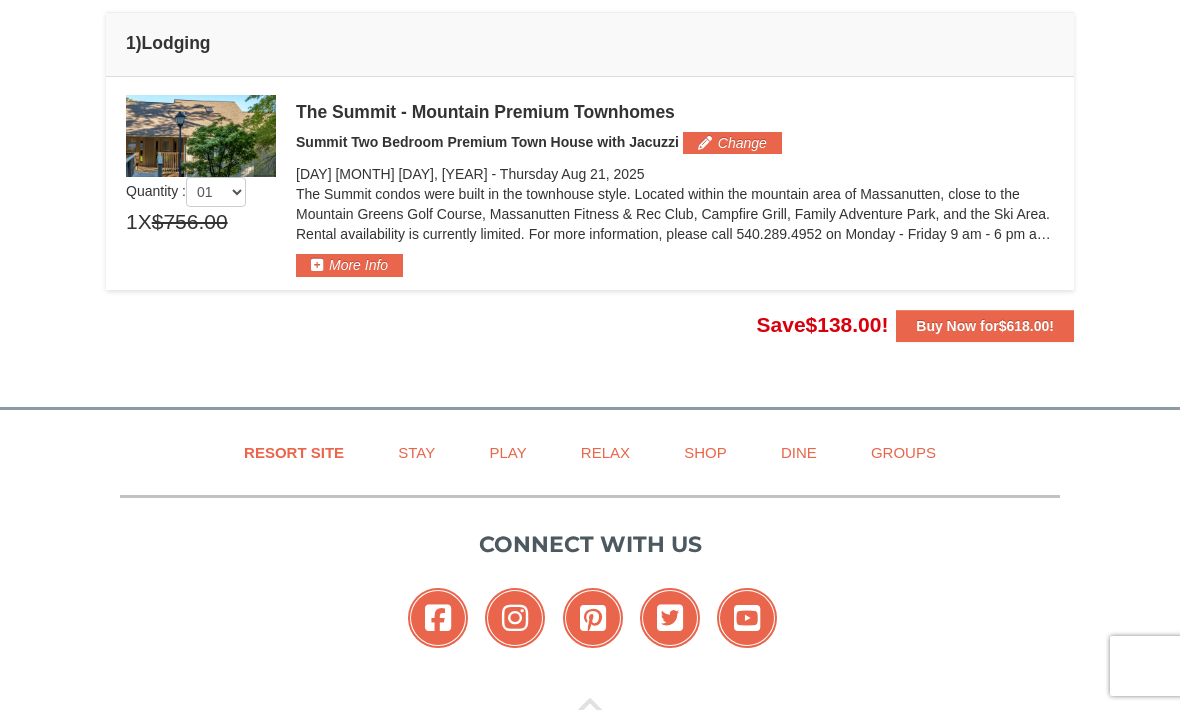 click on "$618.00" at bounding box center (1024, 326) 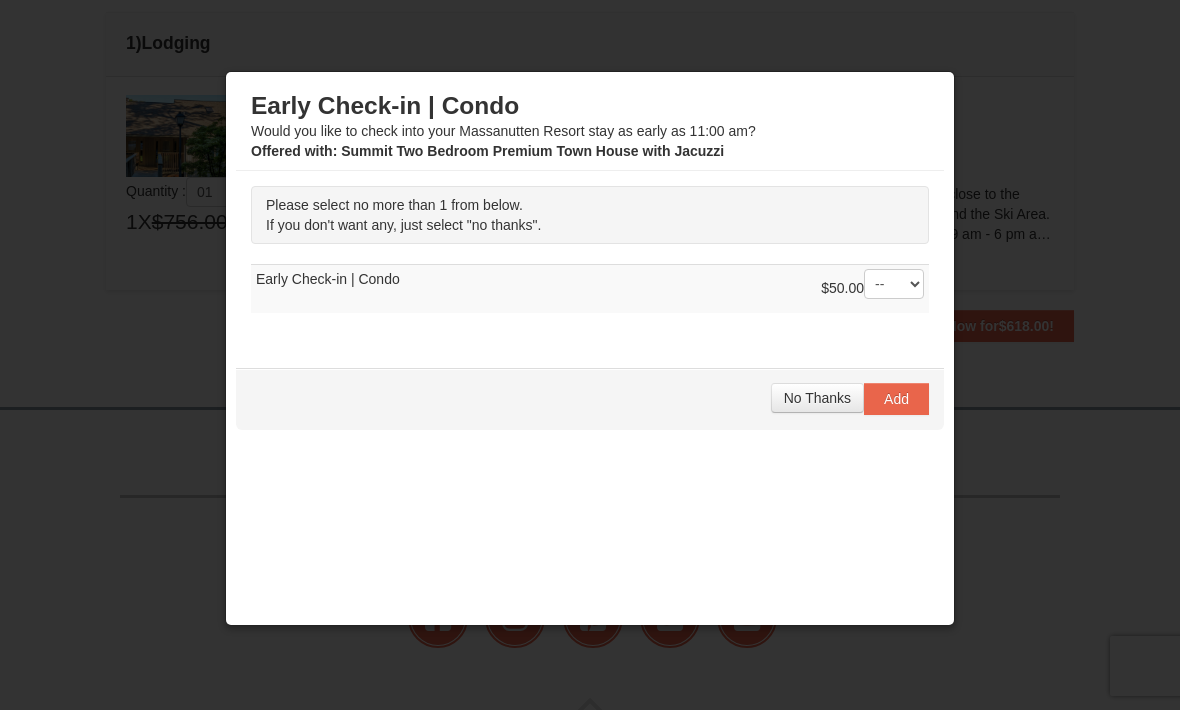 click on "No Thanks" at bounding box center [817, 398] 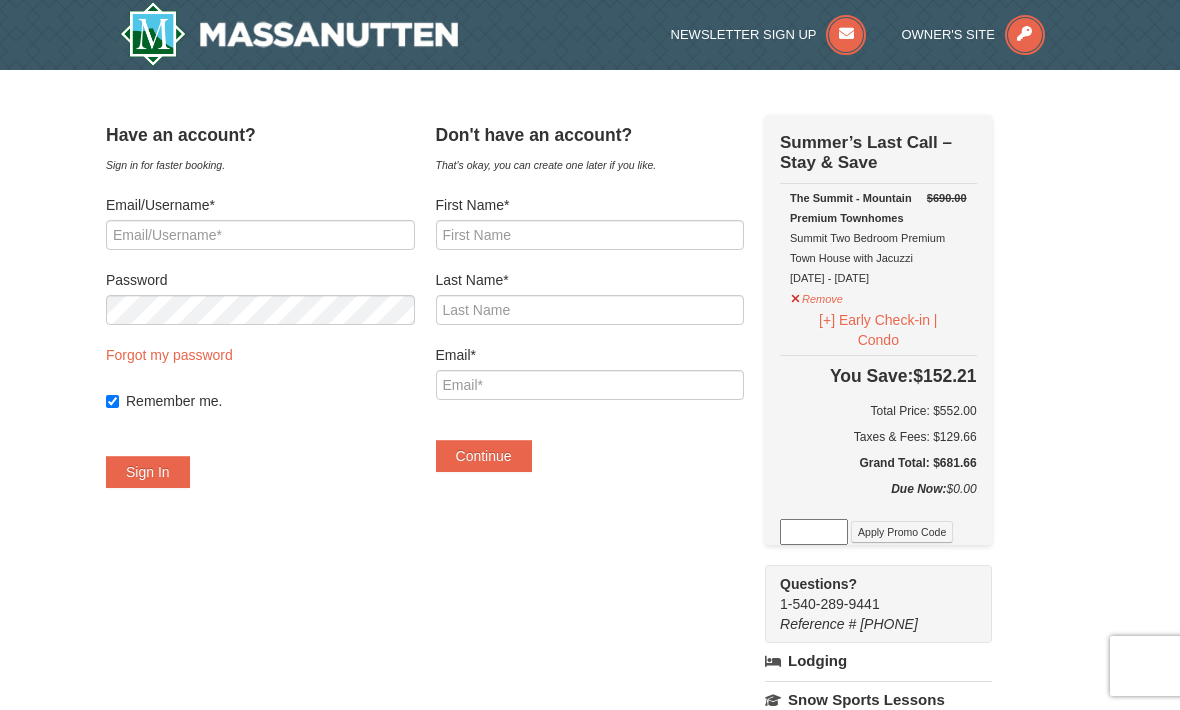 scroll, scrollTop: 0, scrollLeft: 0, axis: both 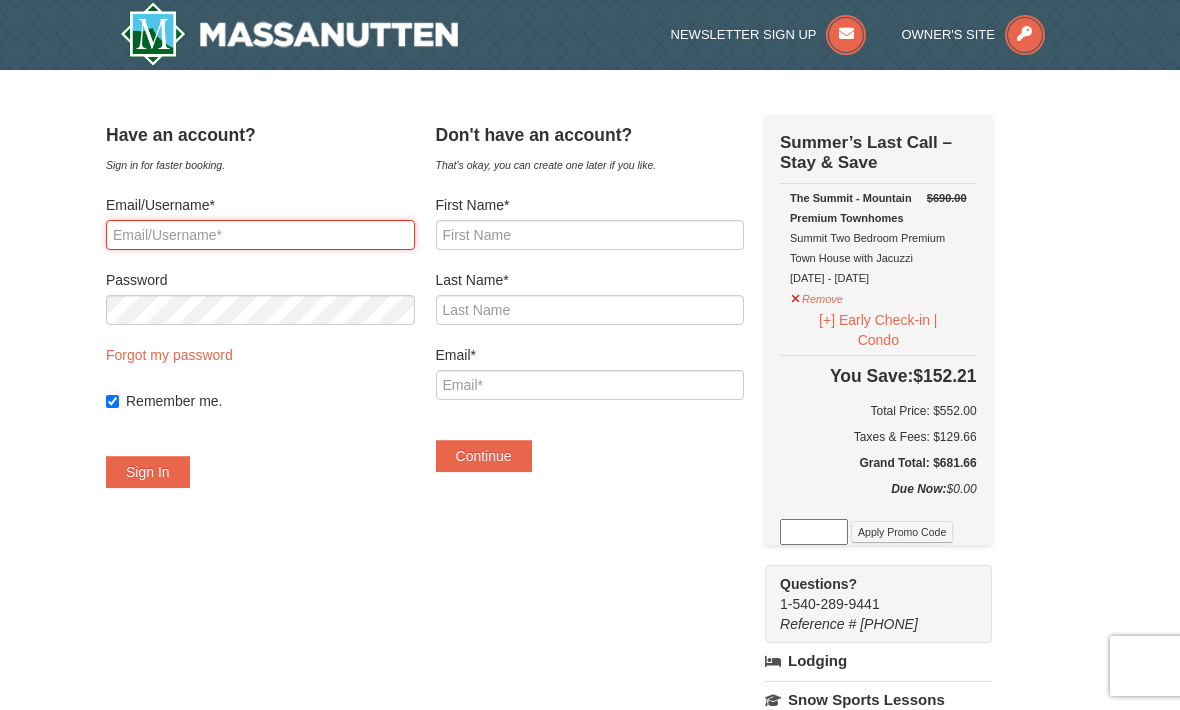 click on "Email/Username*" at bounding box center (260, 235) 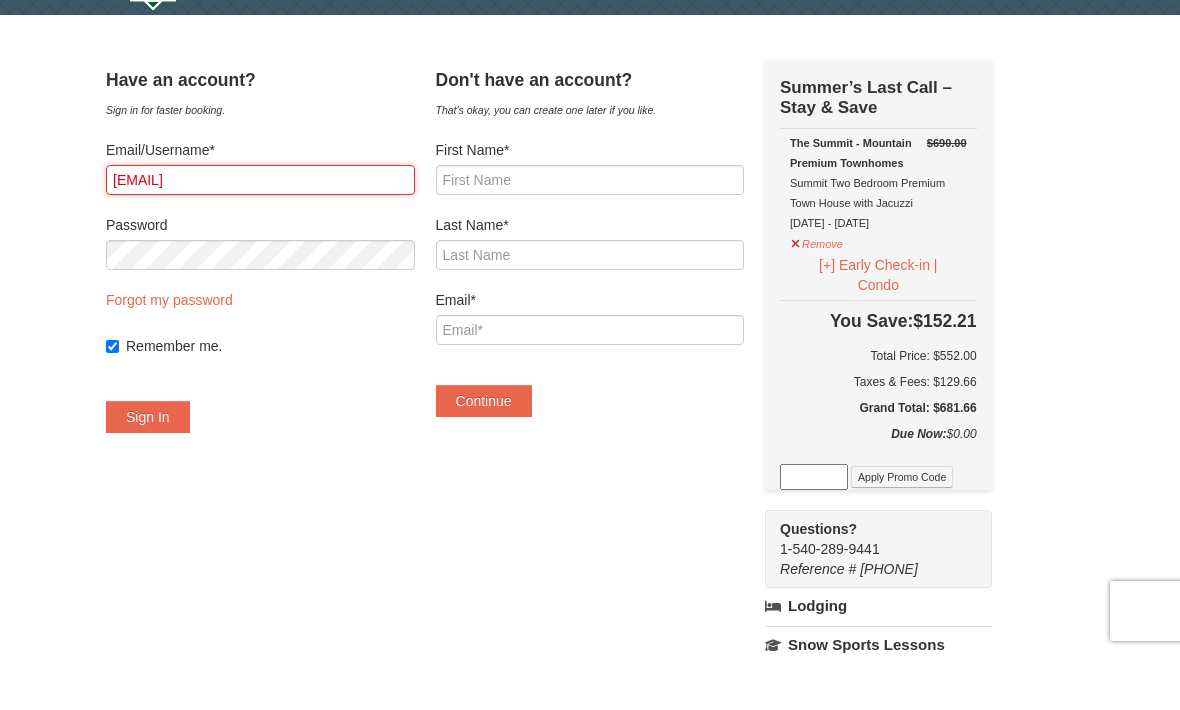 type on "[EMAIL]" 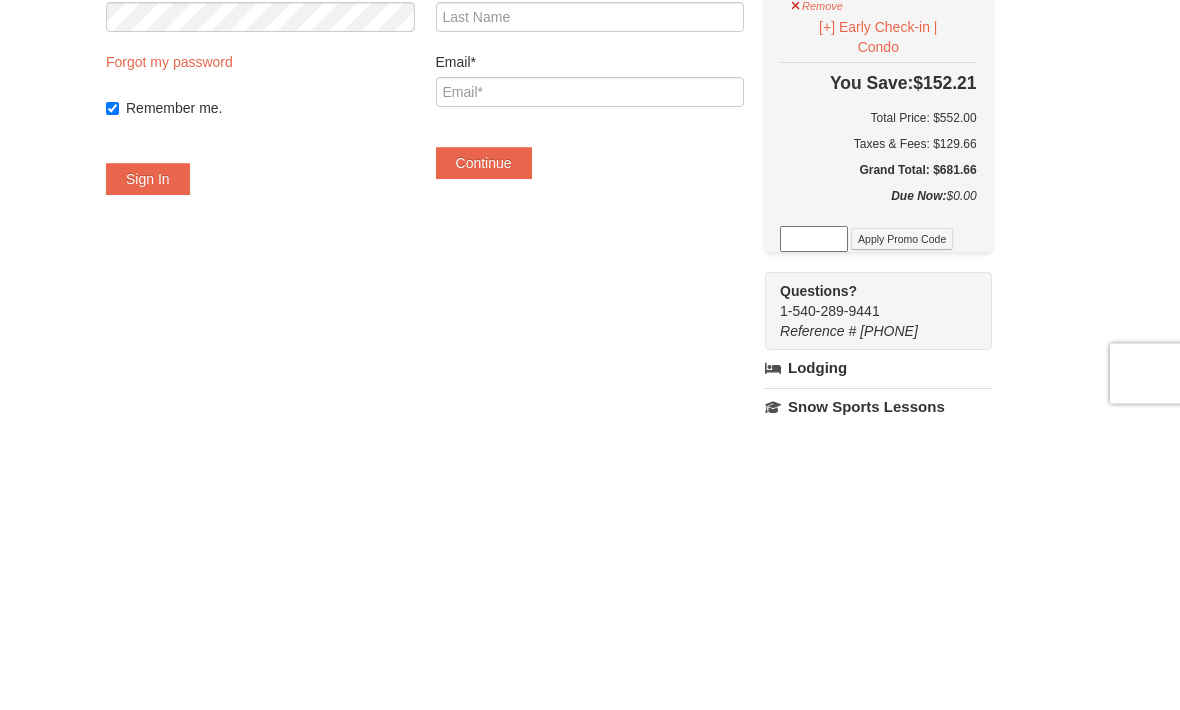 click on "Sign In" at bounding box center (148, 472) 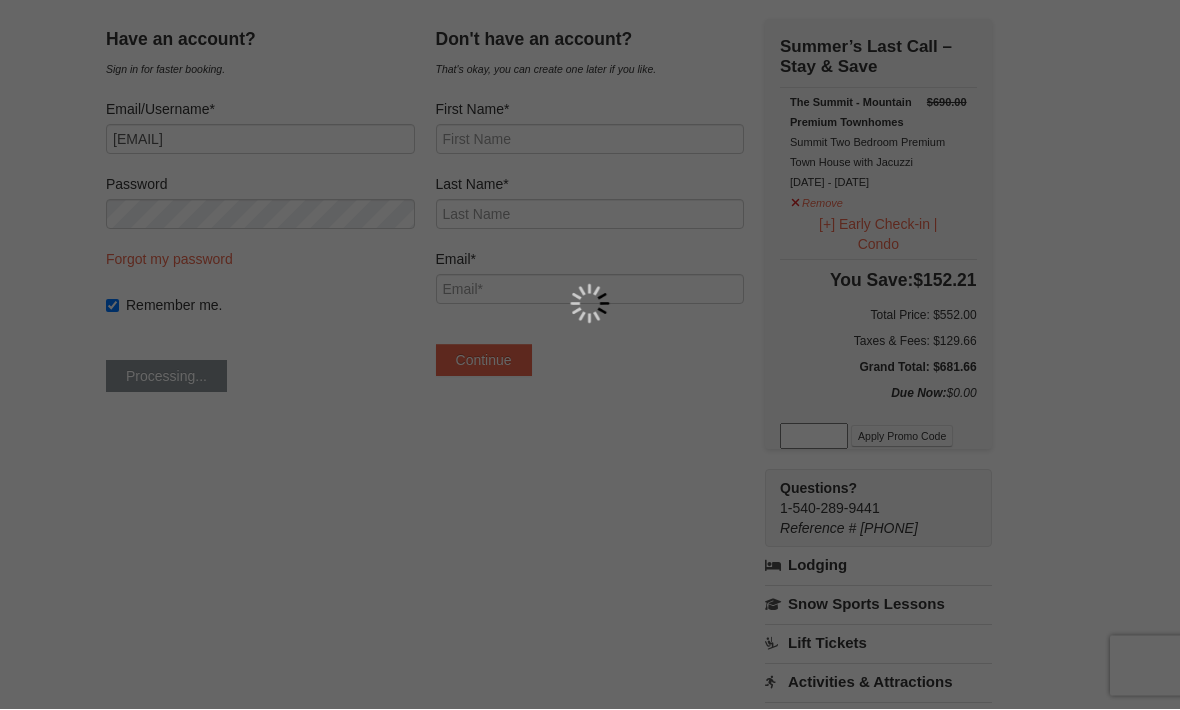 scroll, scrollTop: 0, scrollLeft: 0, axis: both 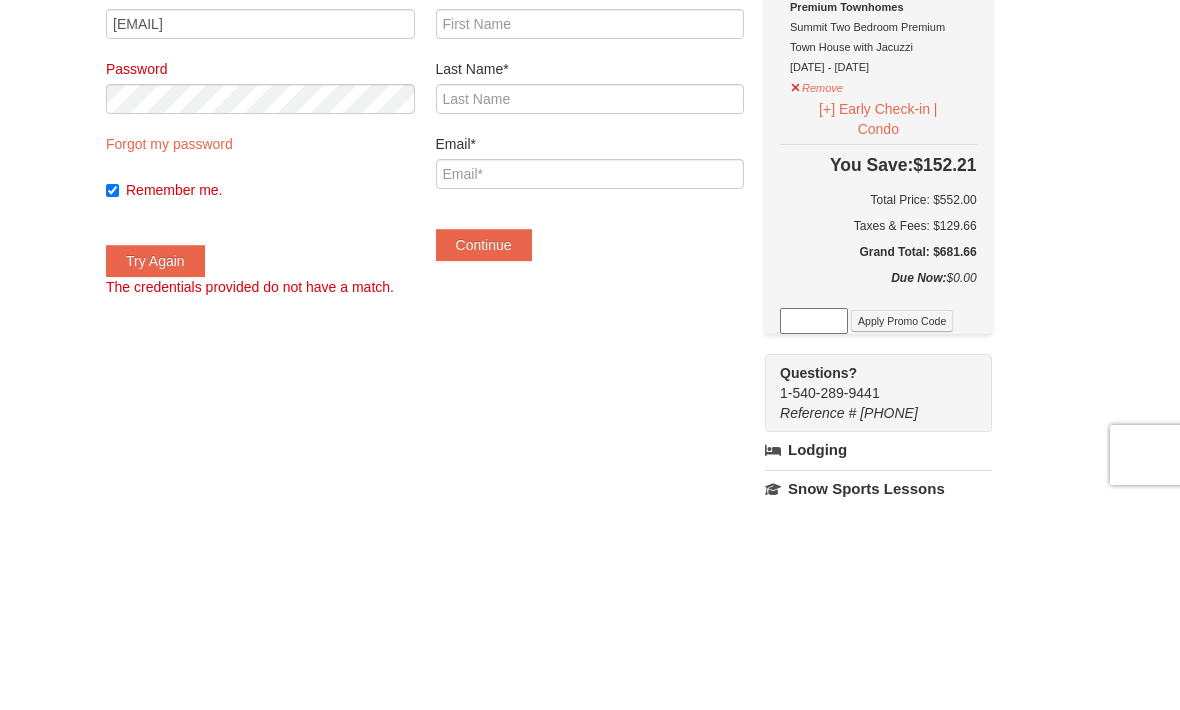 click on "Try Again" at bounding box center (155, 472) 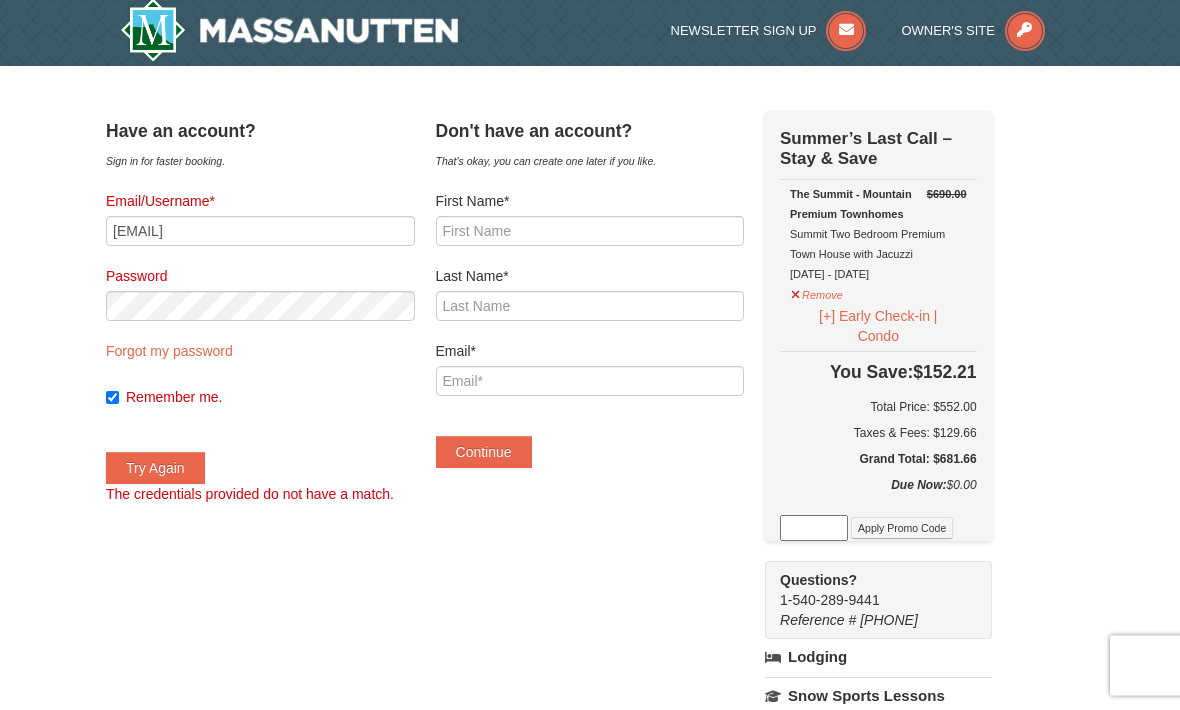 scroll, scrollTop: 0, scrollLeft: 0, axis: both 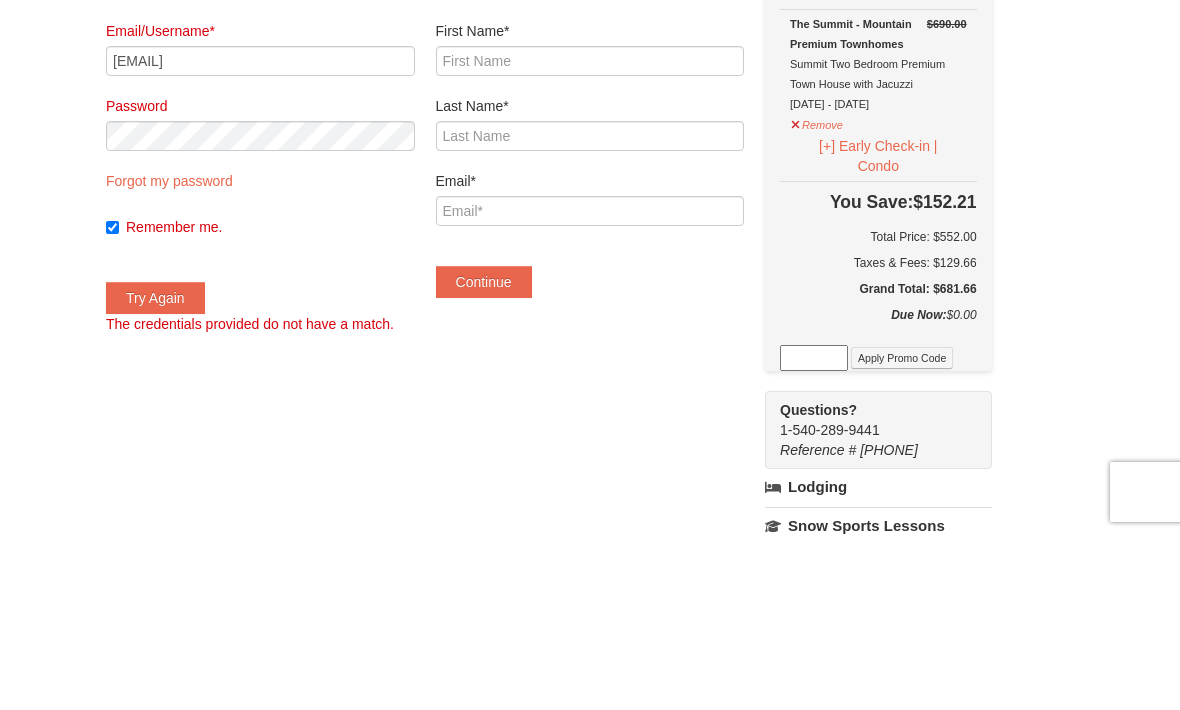 click on "Try Again" at bounding box center (155, 472) 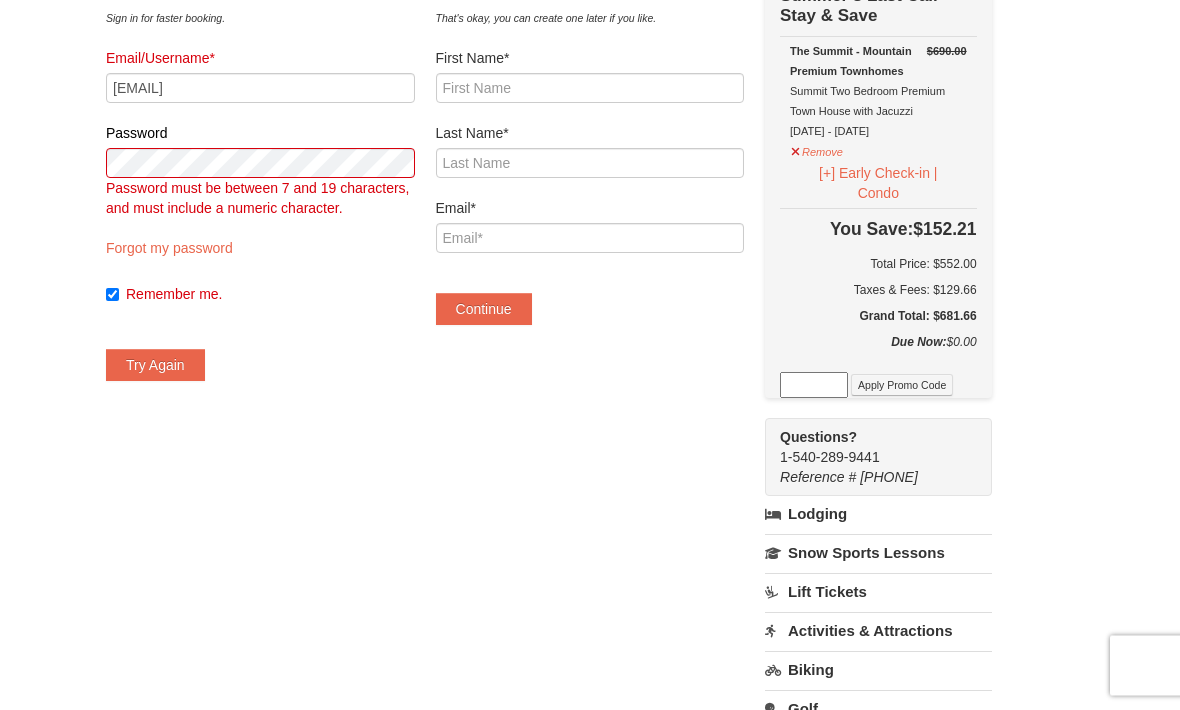 click on "Forgot my password" at bounding box center (169, 249) 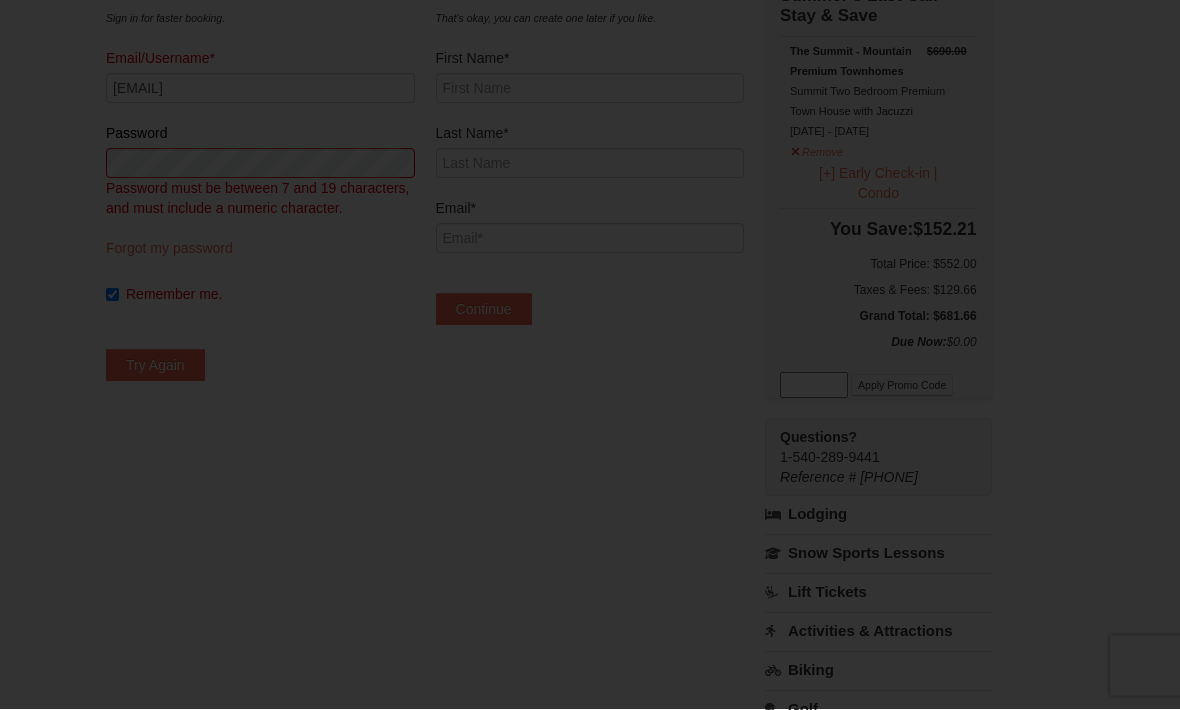 scroll, scrollTop: 147, scrollLeft: 0, axis: vertical 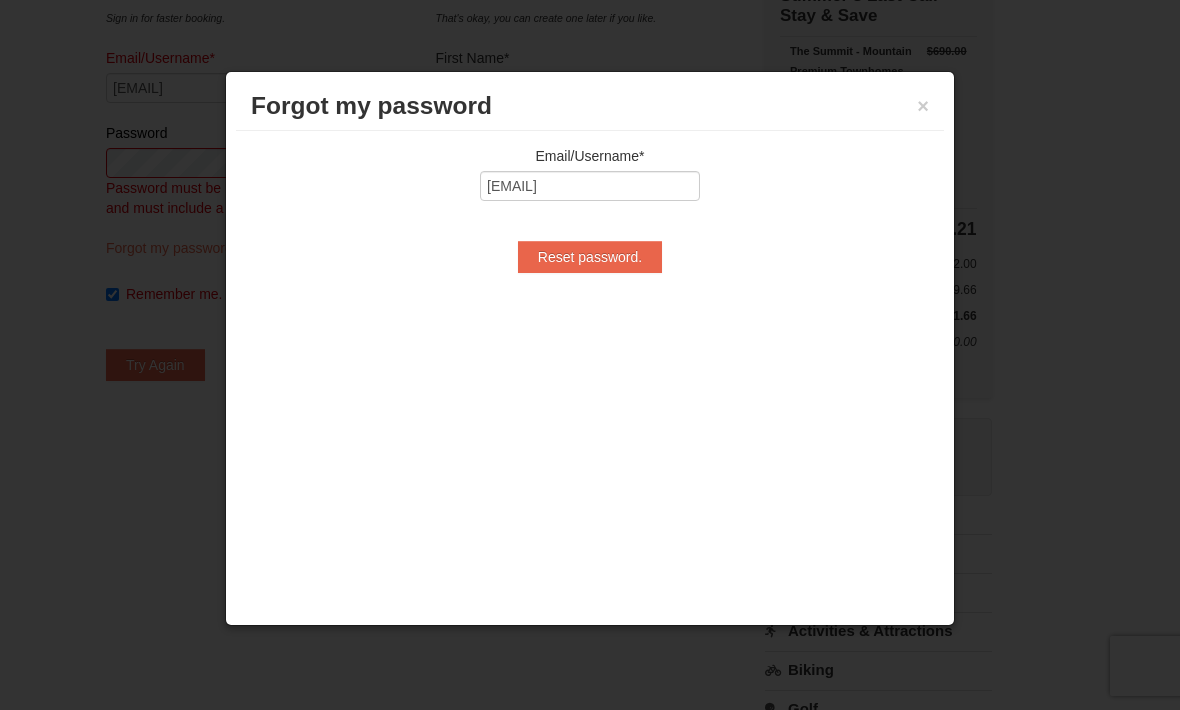 click on "Reset password." at bounding box center (590, 257) 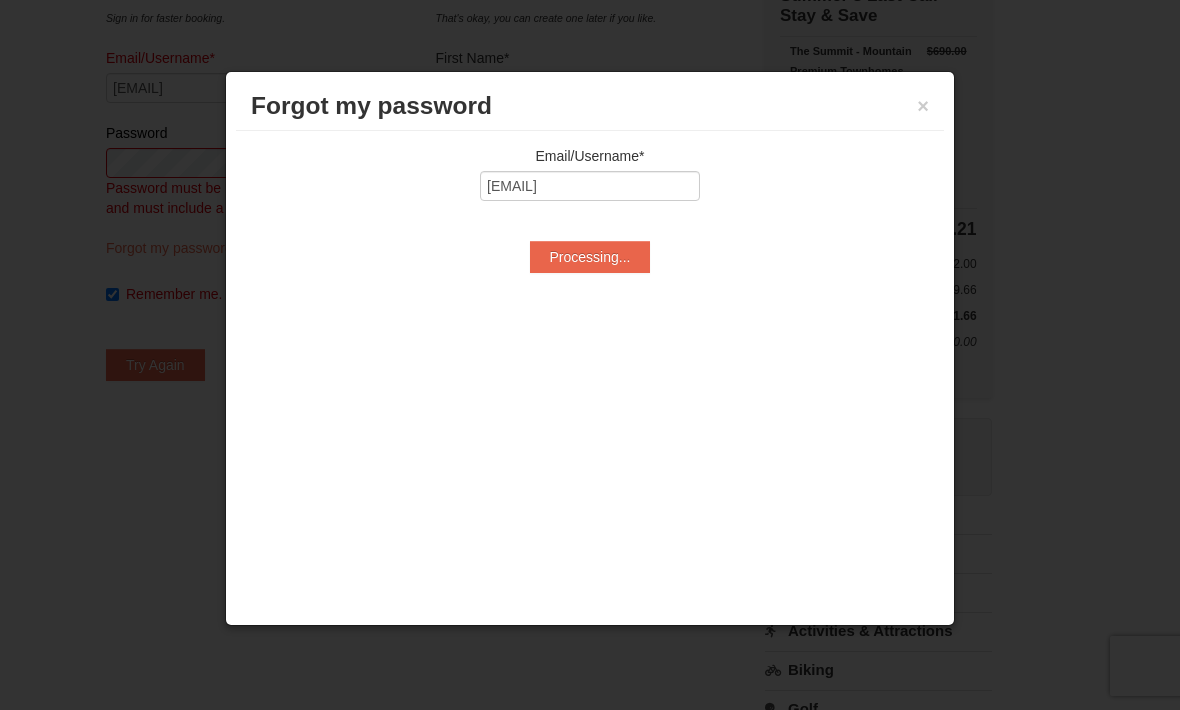 type on "Processing..." 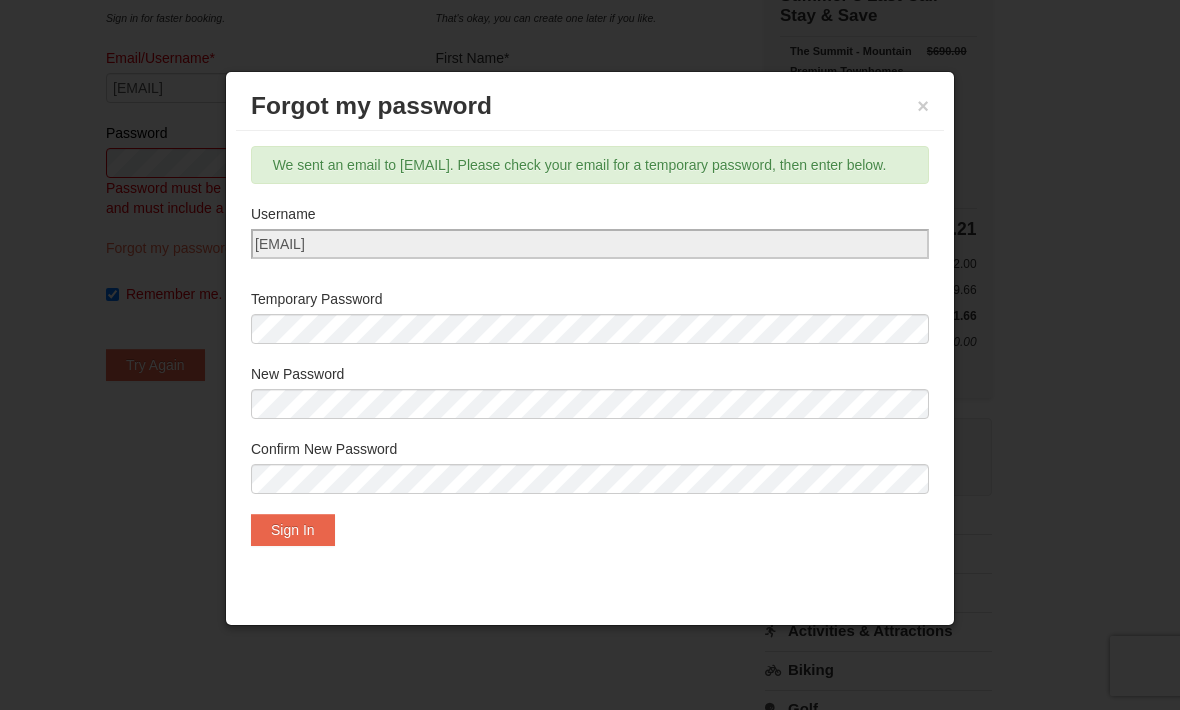 click on "Temporary Password" at bounding box center (590, 299) 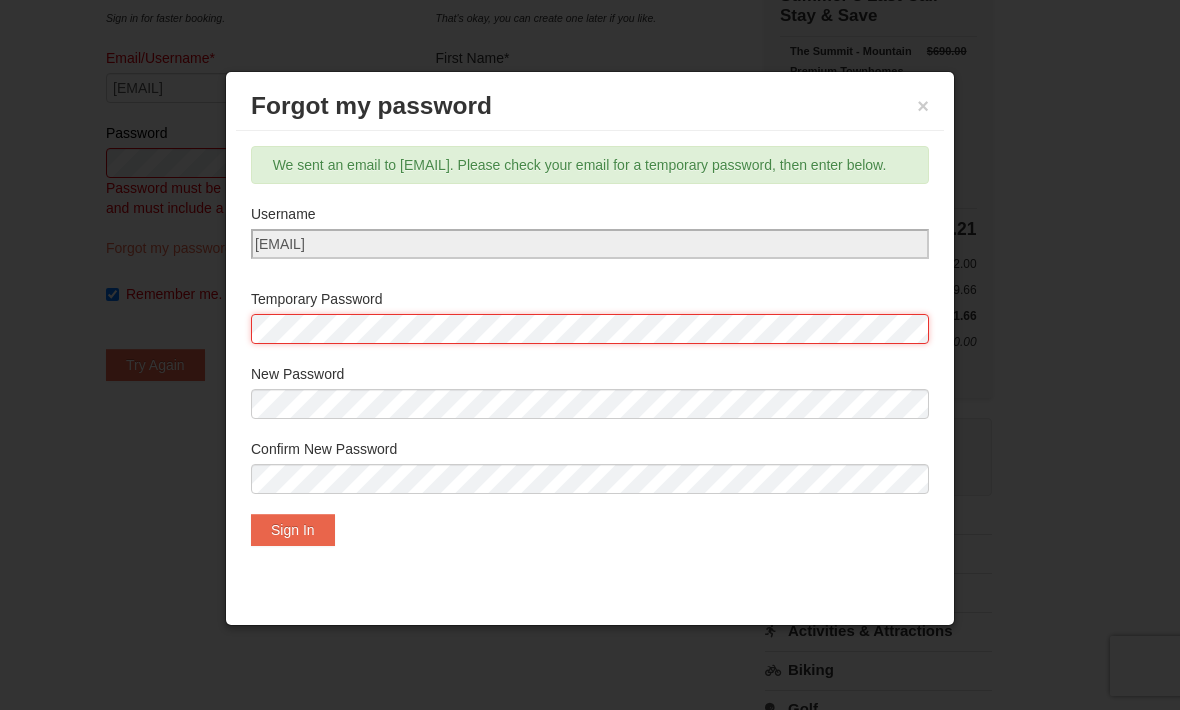 scroll, scrollTop: 146, scrollLeft: 0, axis: vertical 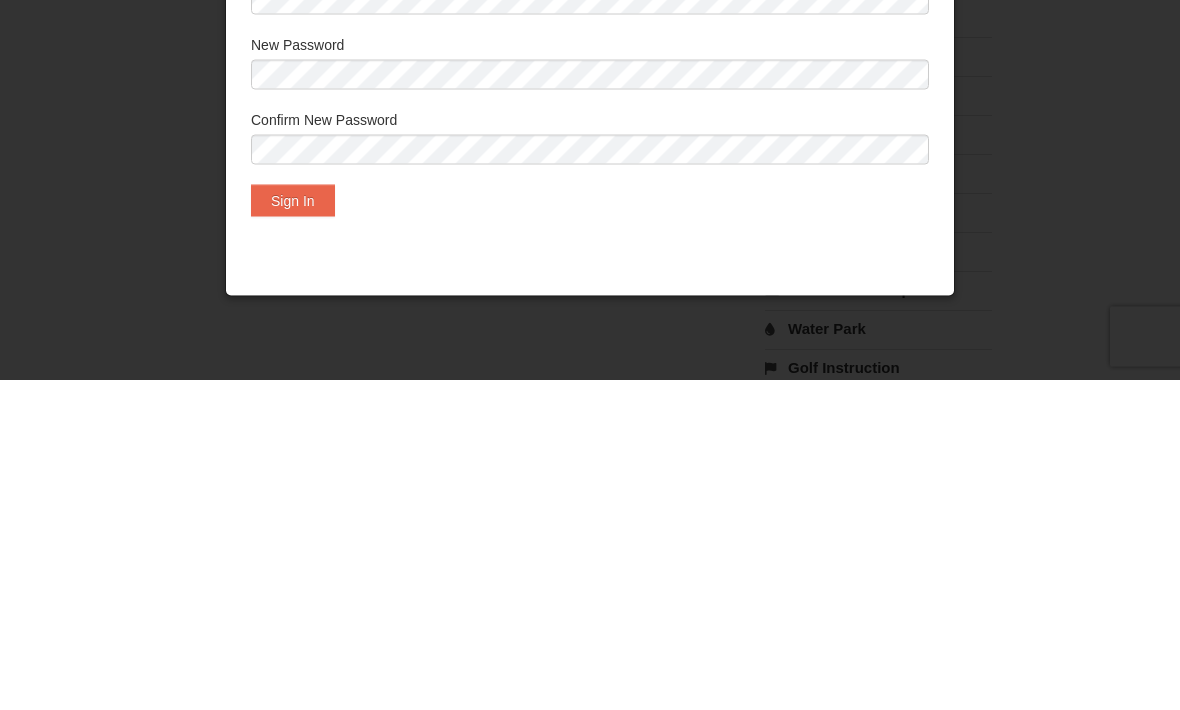 click on "Sign In" at bounding box center [293, 530] 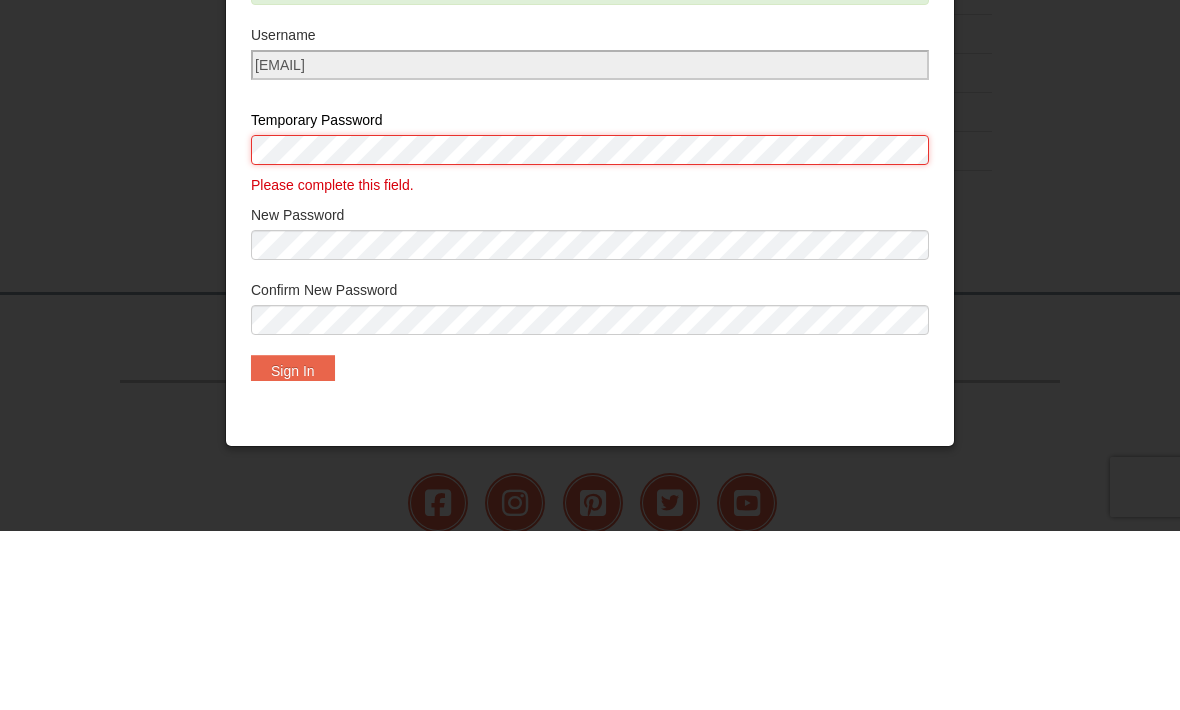 scroll, scrollTop: 0, scrollLeft: 0, axis: both 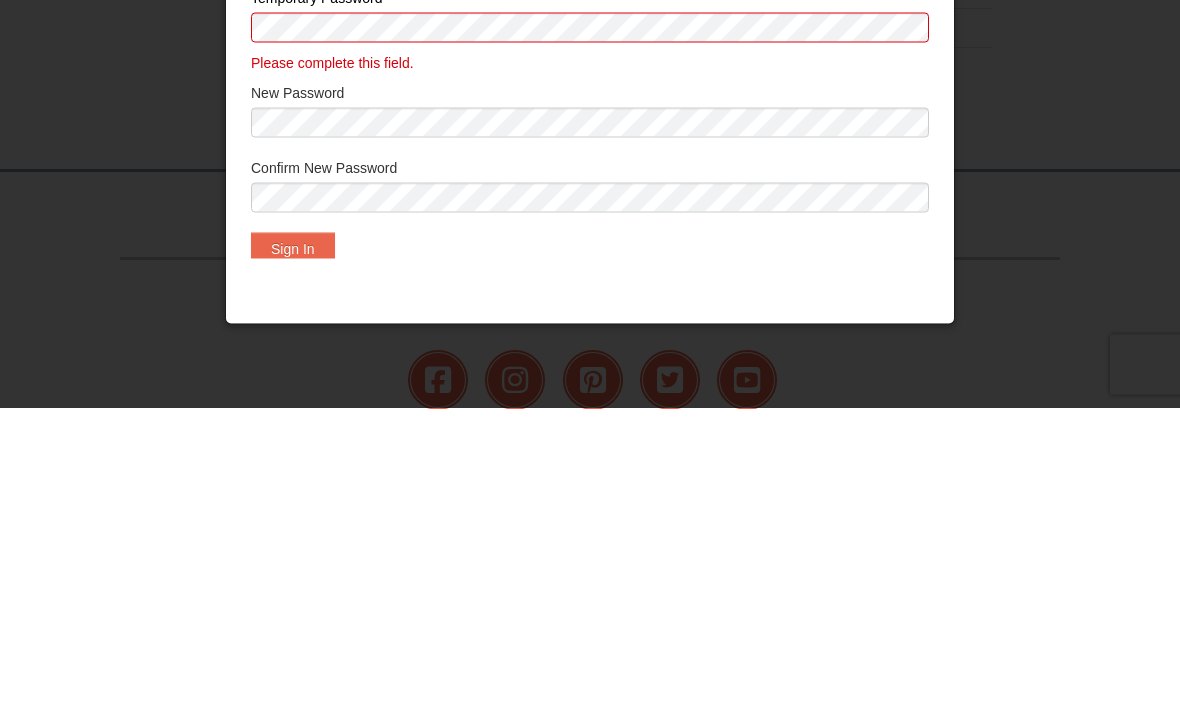 click on "Sign In" at bounding box center [293, 550] 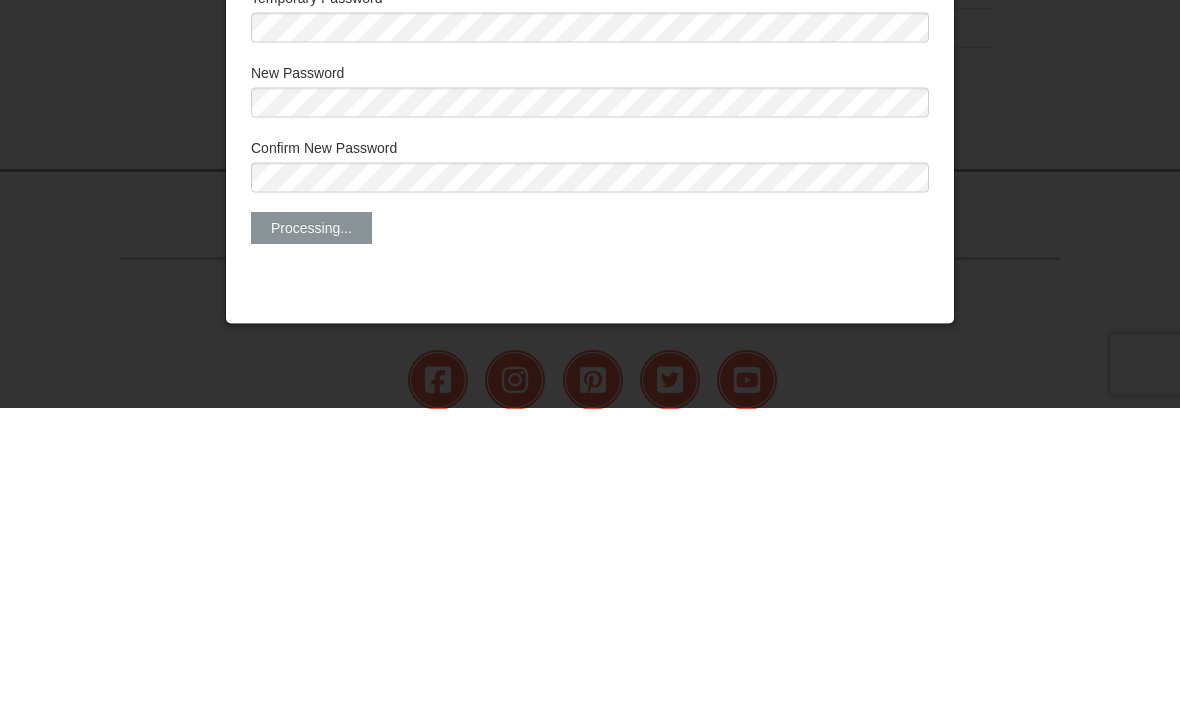scroll, scrollTop: 900, scrollLeft: 0, axis: vertical 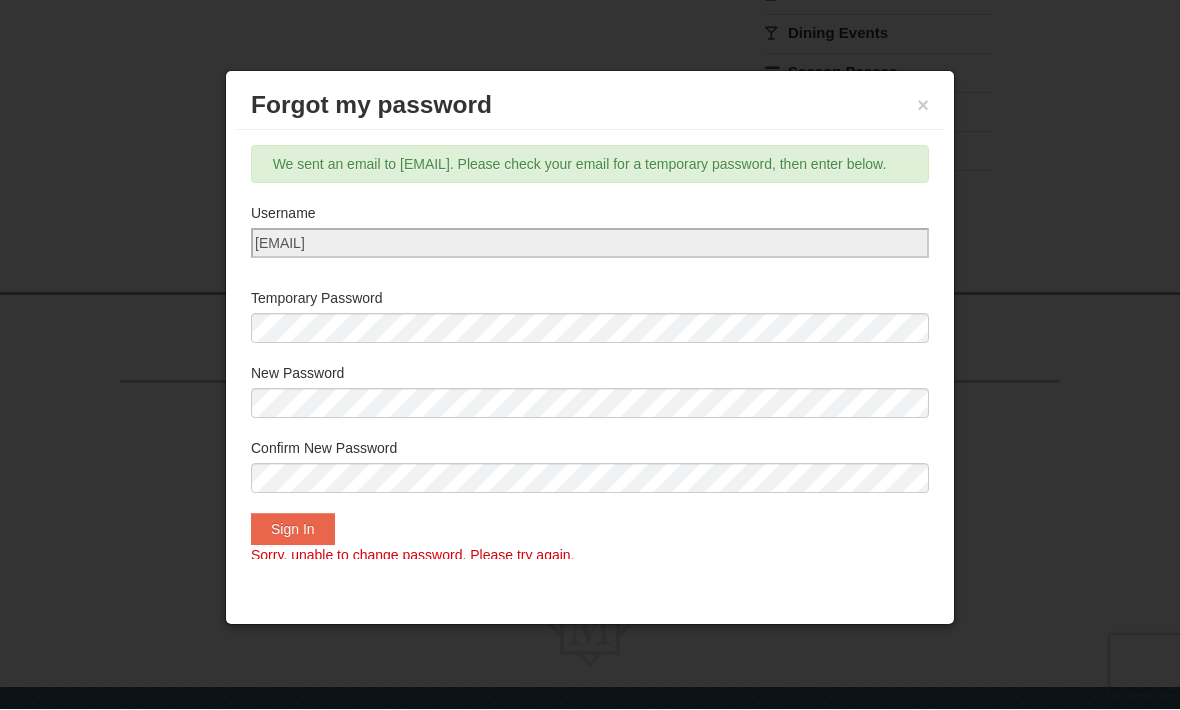 click at bounding box center (590, 355) 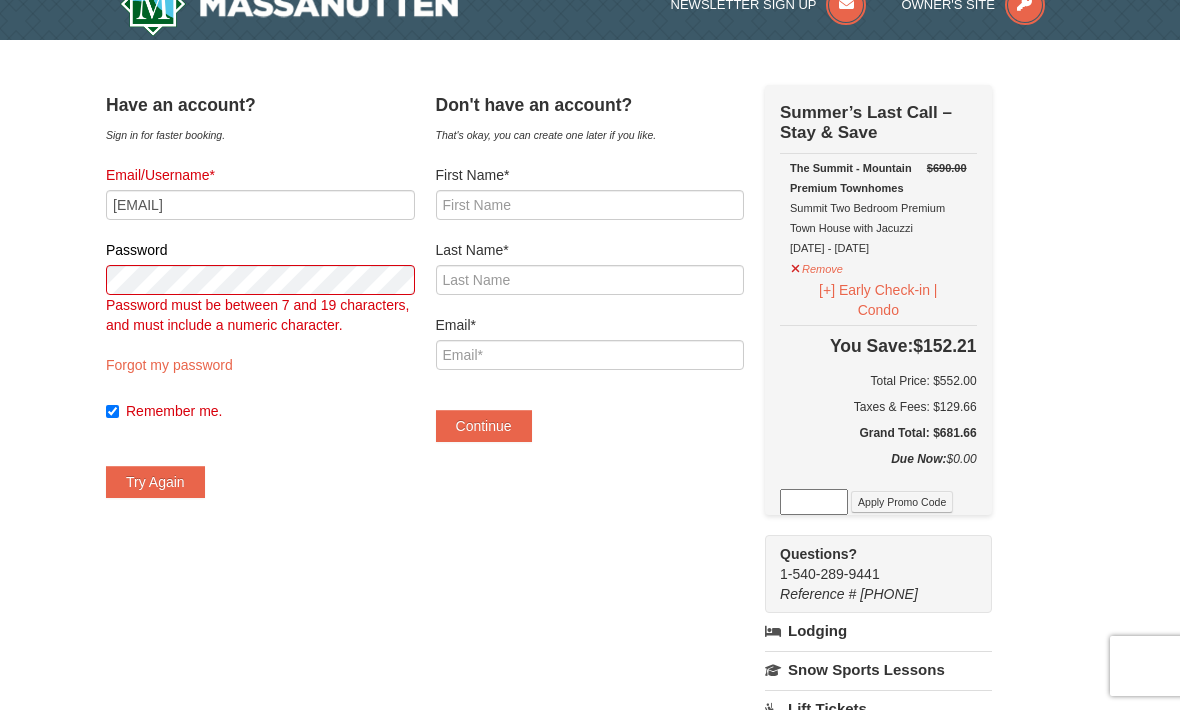 scroll, scrollTop: 26, scrollLeft: 0, axis: vertical 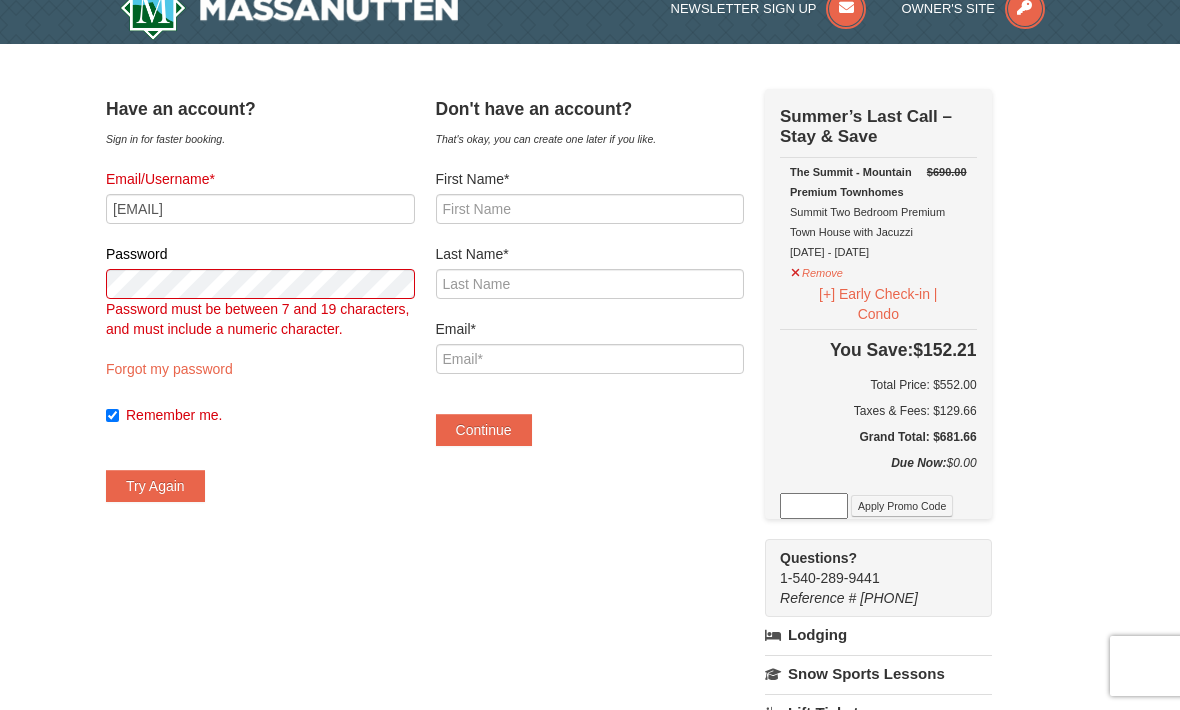 click on "Forgot my password" at bounding box center [169, 369] 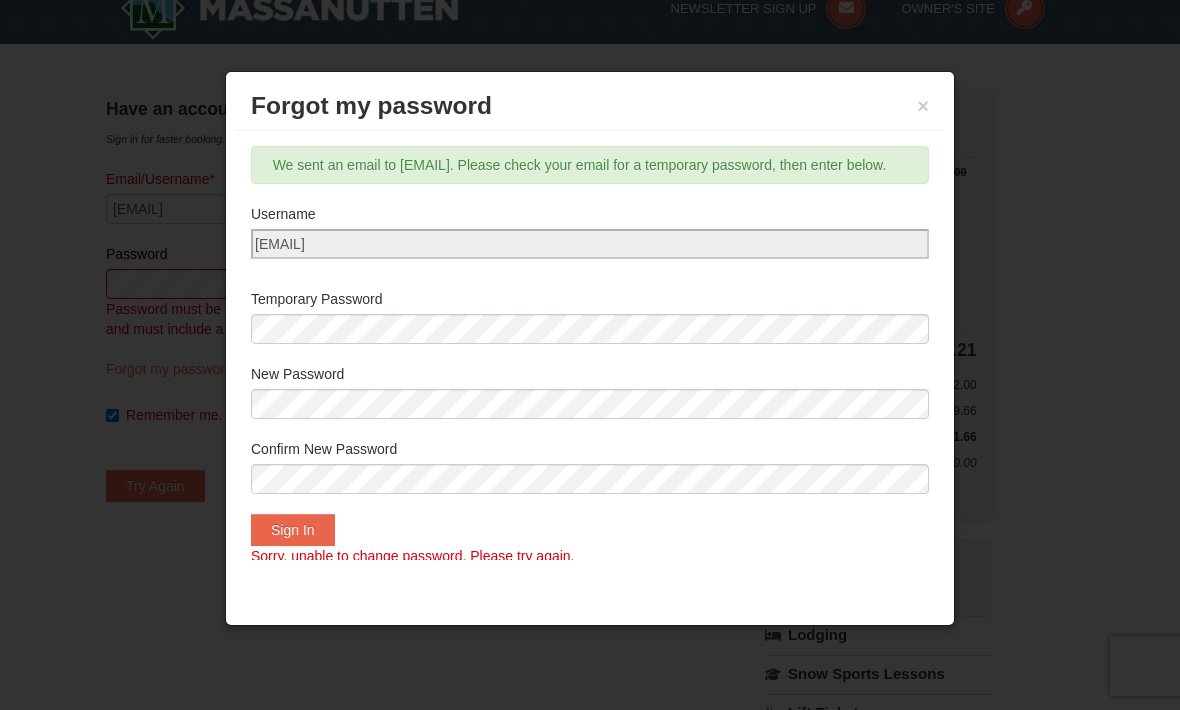click at bounding box center (590, 355) 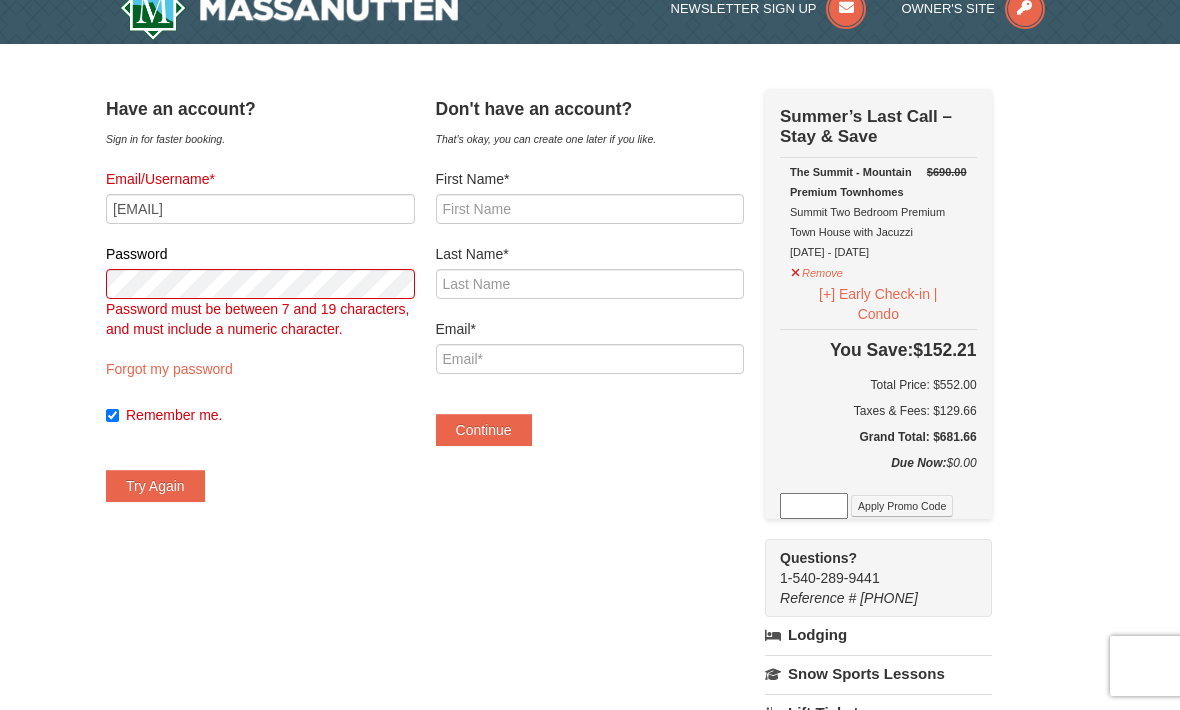 click on "Forgot my password" at bounding box center (169, 369) 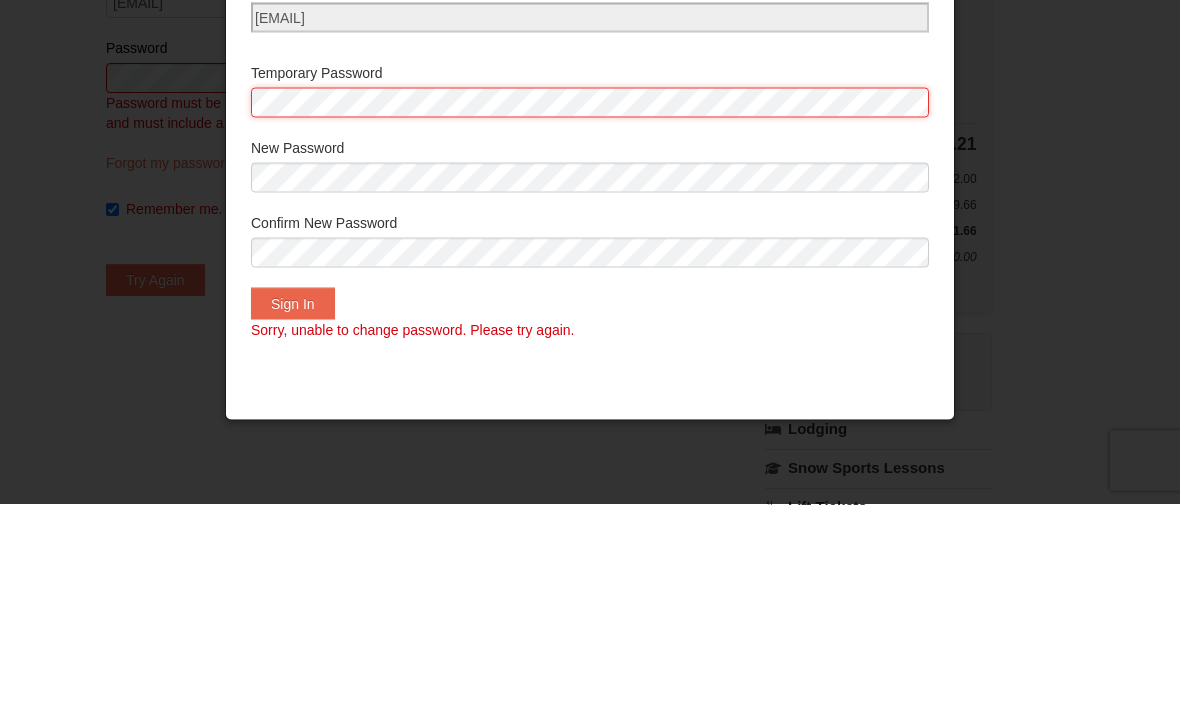 scroll, scrollTop: 41, scrollLeft: 0, axis: vertical 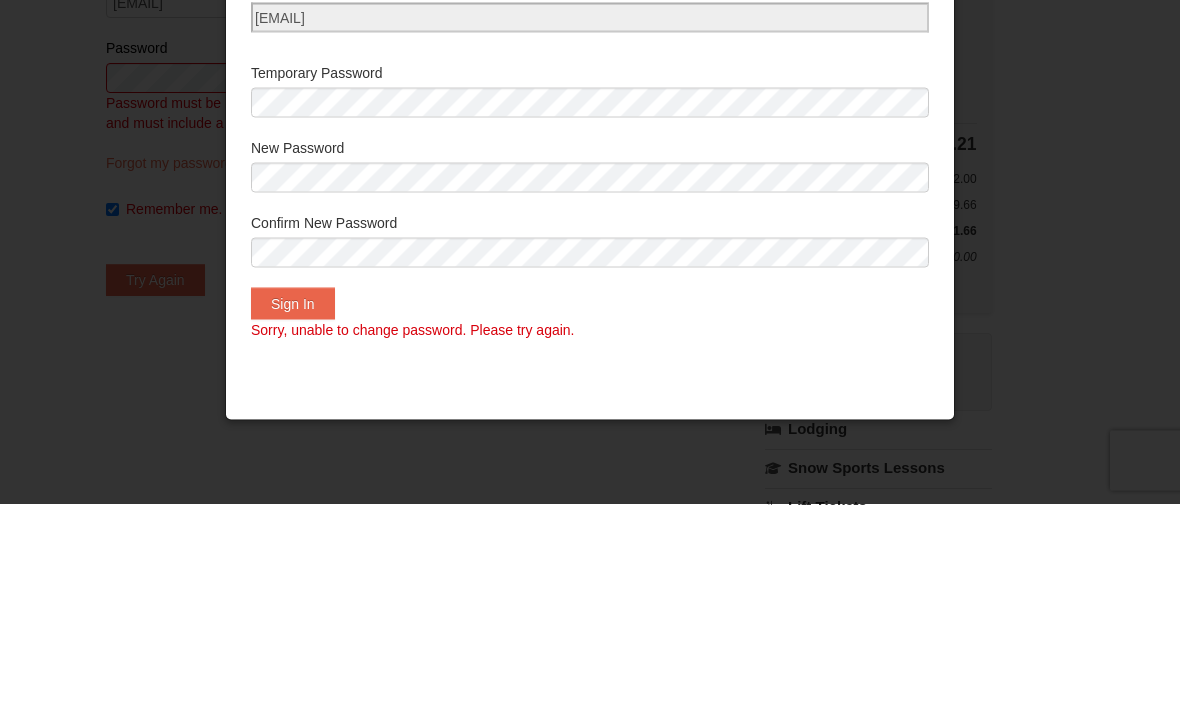 click at bounding box center (590, 355) 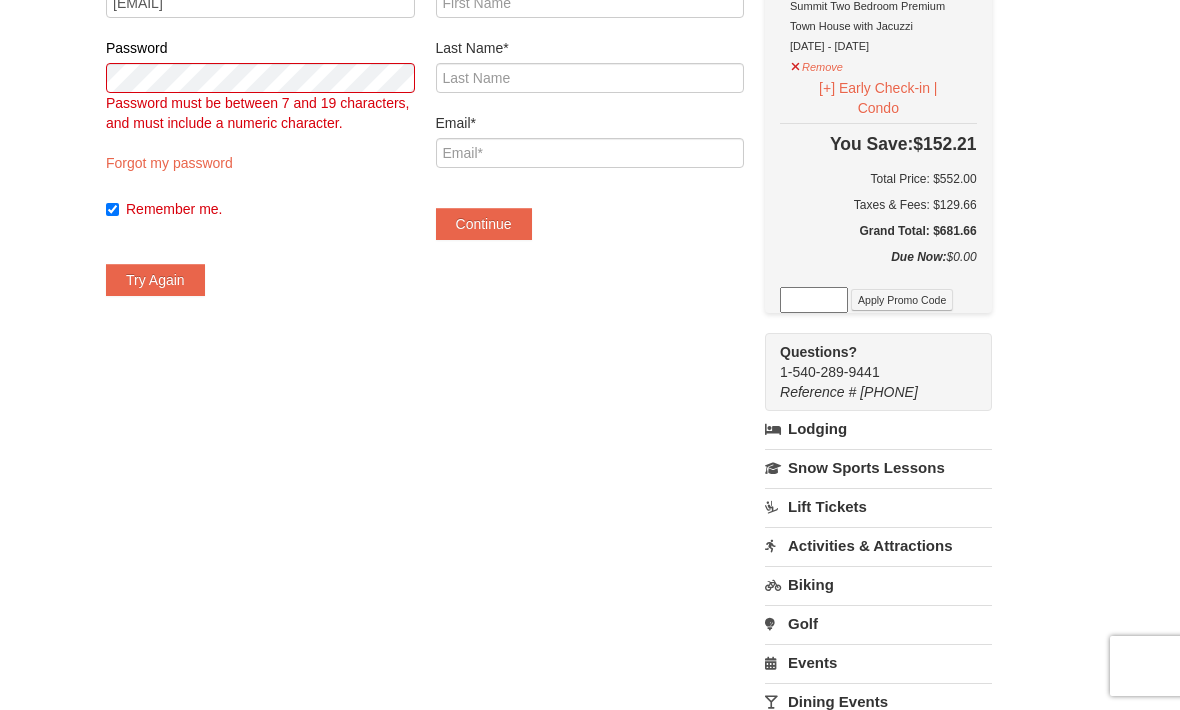 click on "Forgot my password" at bounding box center (169, 163) 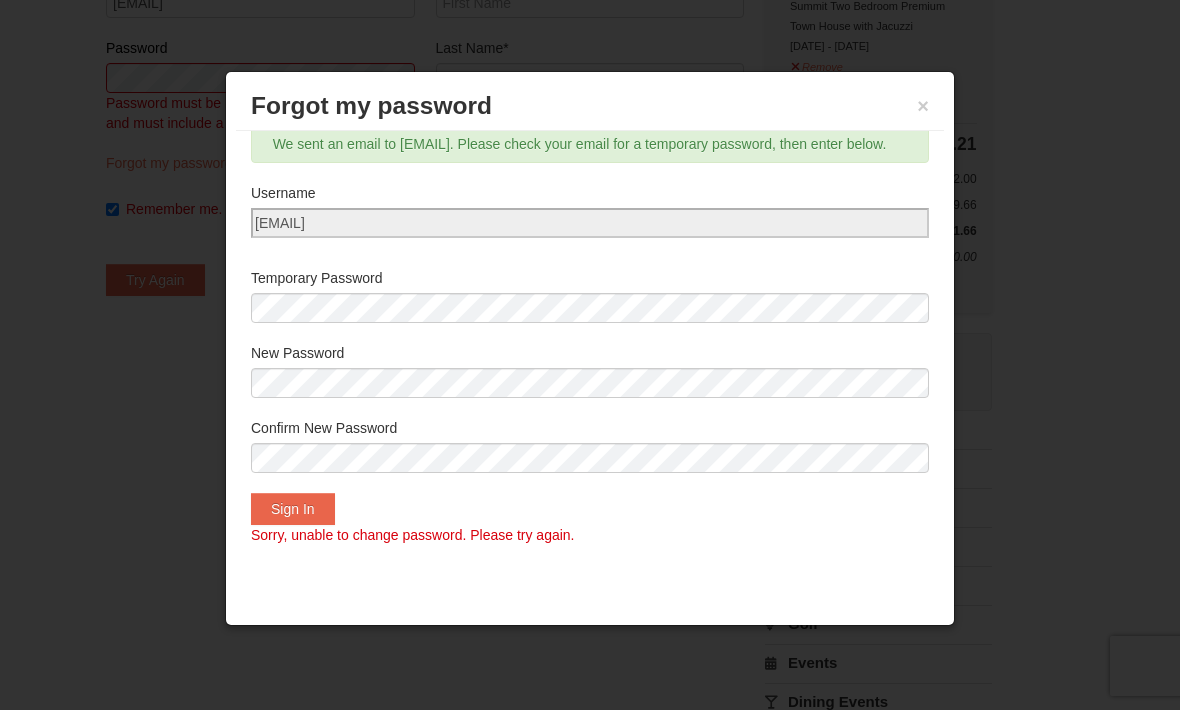 click on "Sign In" at bounding box center [293, 509] 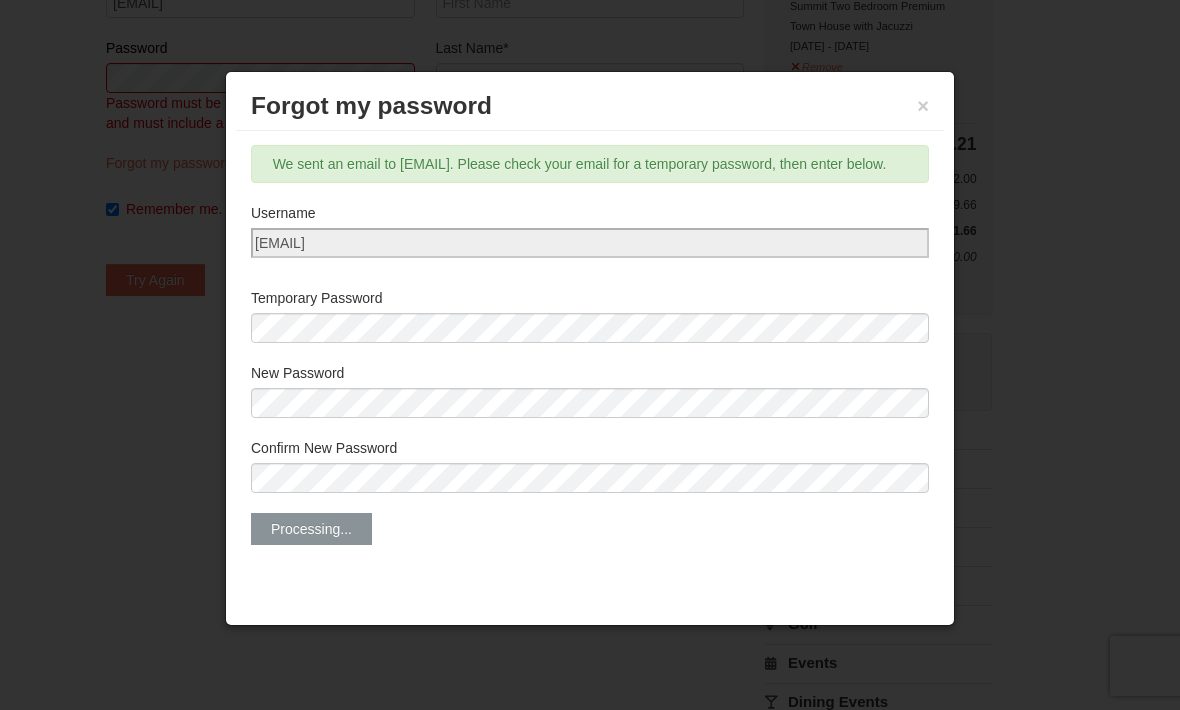 scroll, scrollTop: 0, scrollLeft: 0, axis: both 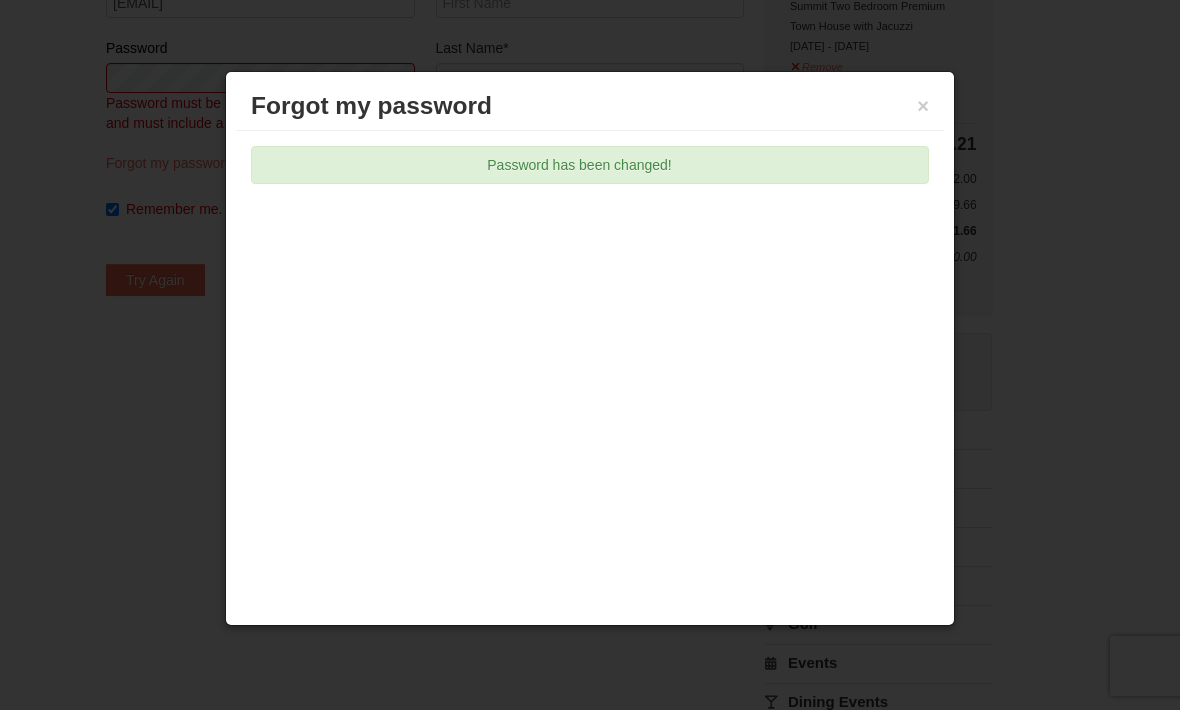 click on "×" at bounding box center (923, 106) 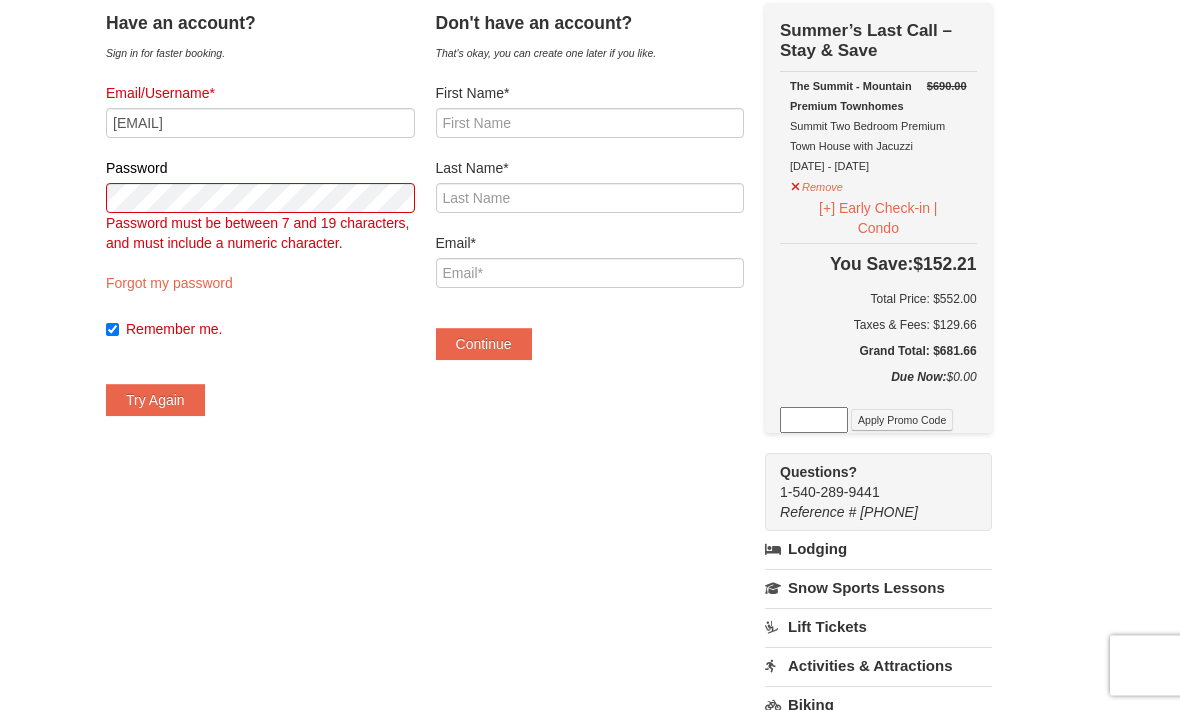 scroll, scrollTop: 110, scrollLeft: 0, axis: vertical 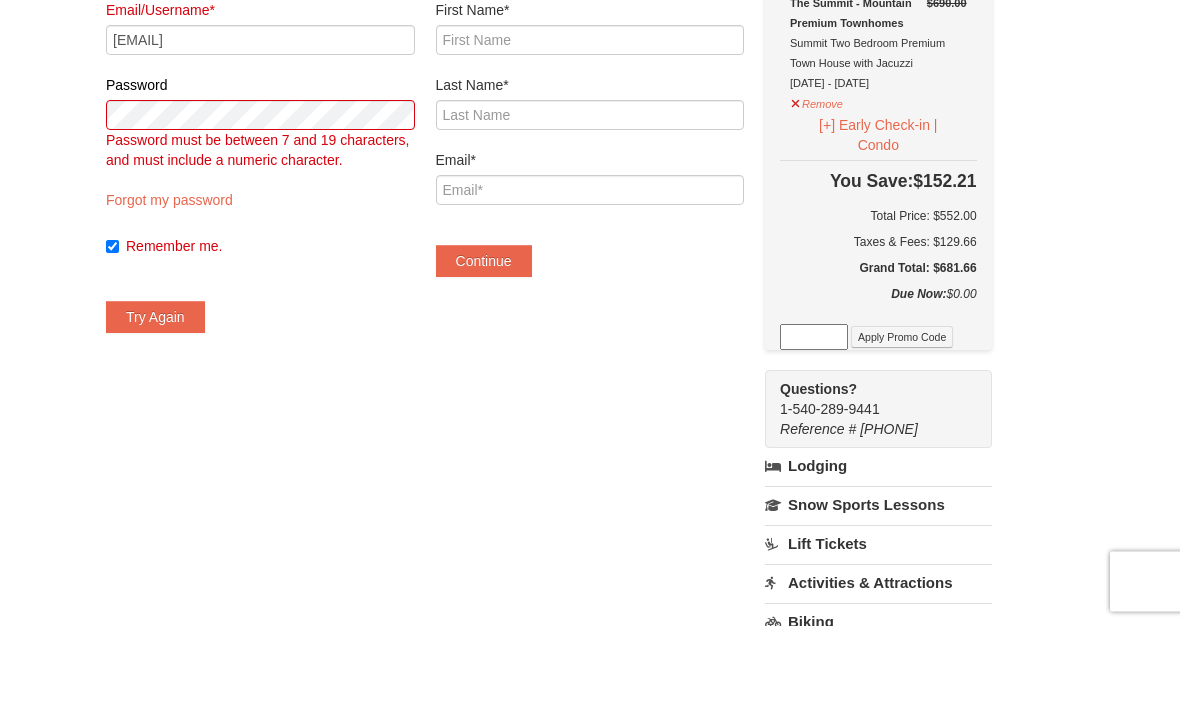 click on "Try Again" at bounding box center (155, 402) 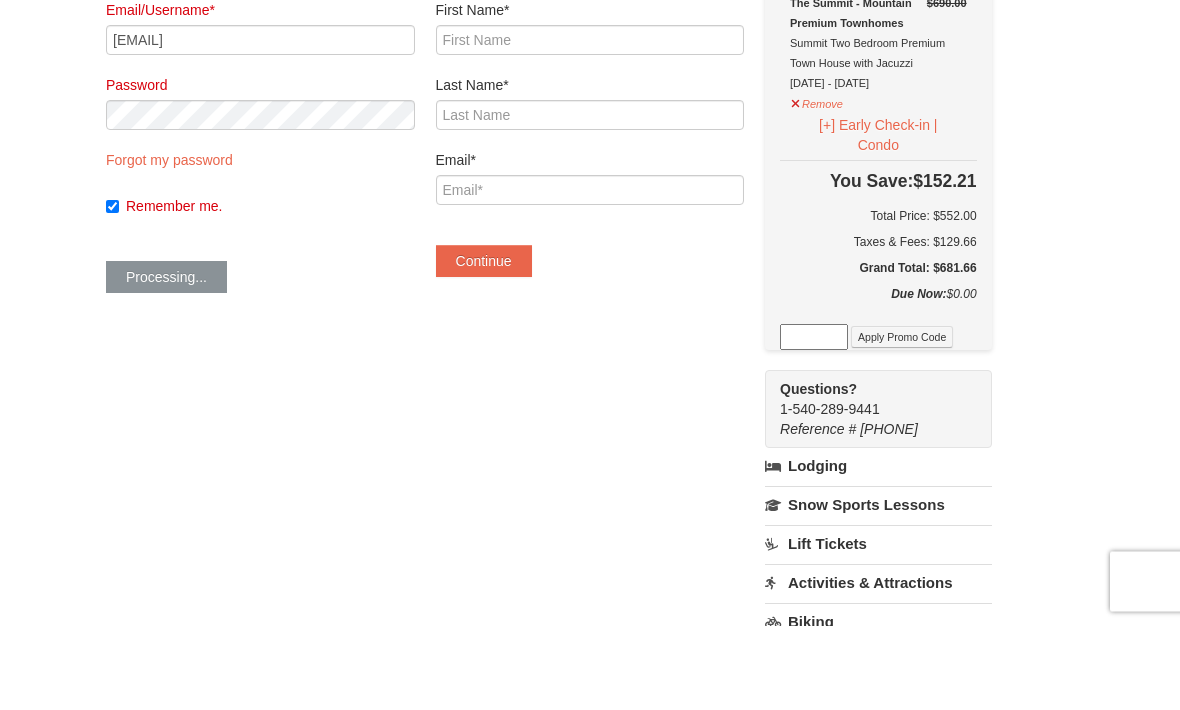 scroll, scrollTop: 195, scrollLeft: 0, axis: vertical 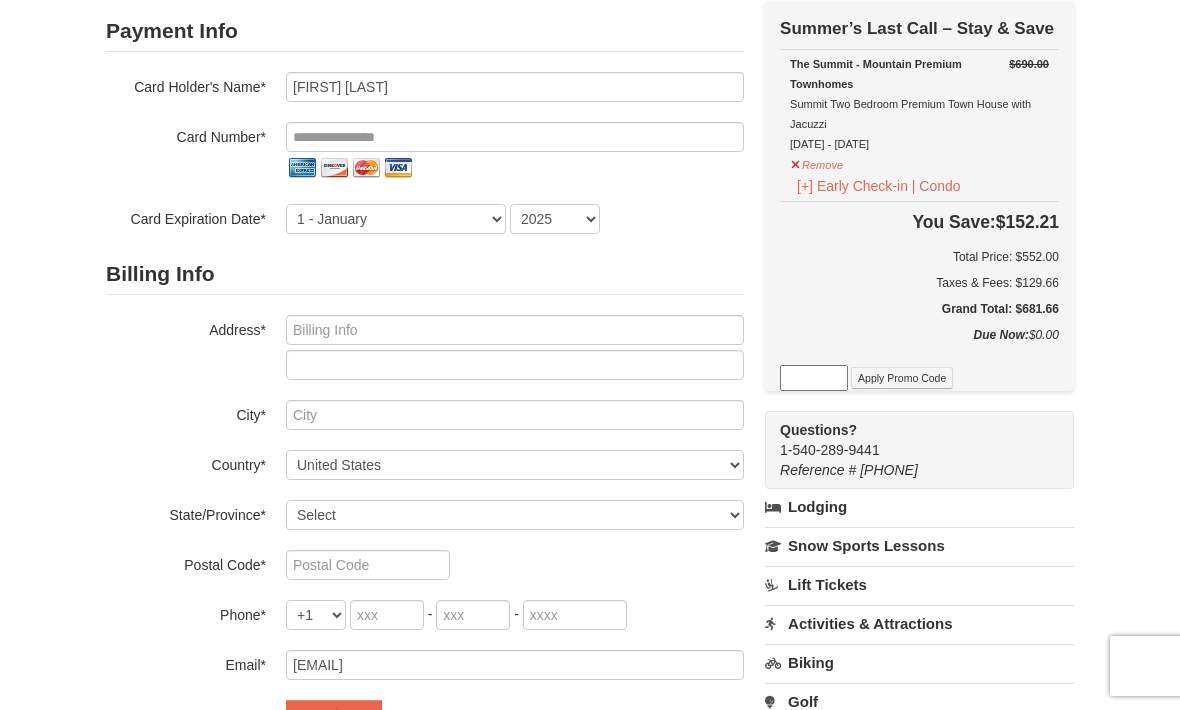 click on "1
) Sign In
2
) Billing Info
3
) Review
) Complete
×" at bounding box center (590, 461) 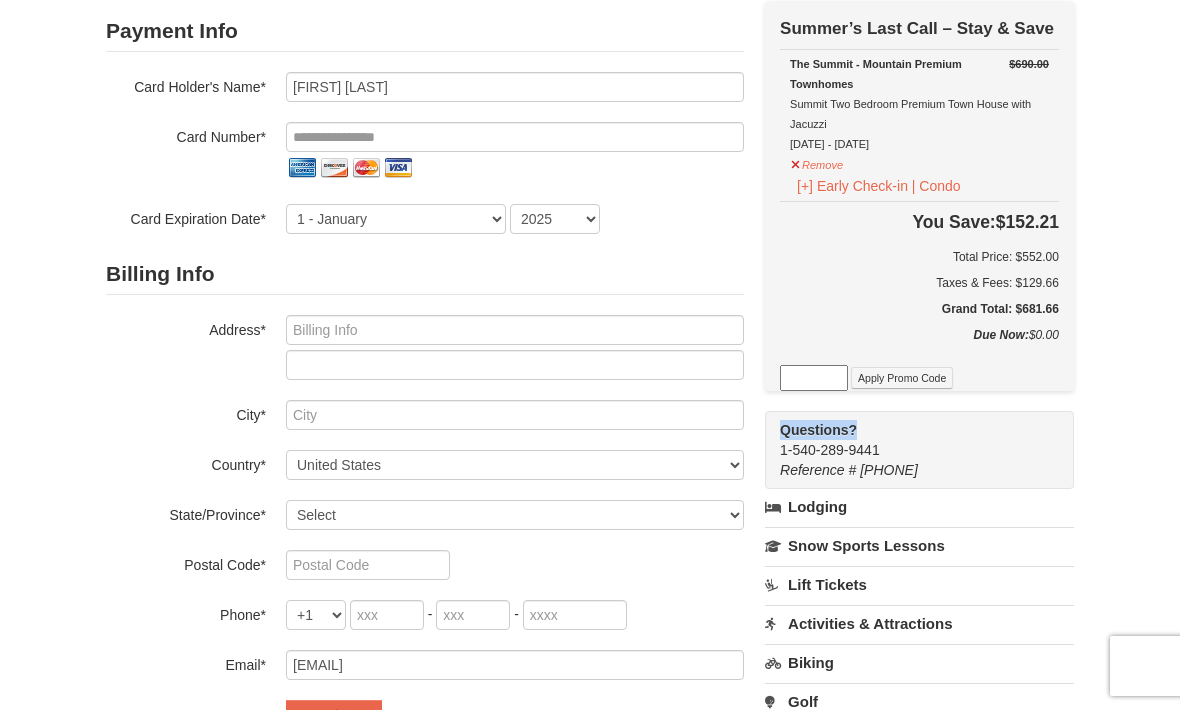 click on "1
) Sign In
2
) Billing Info
3
) Review
) Complete
×" at bounding box center (590, 461) 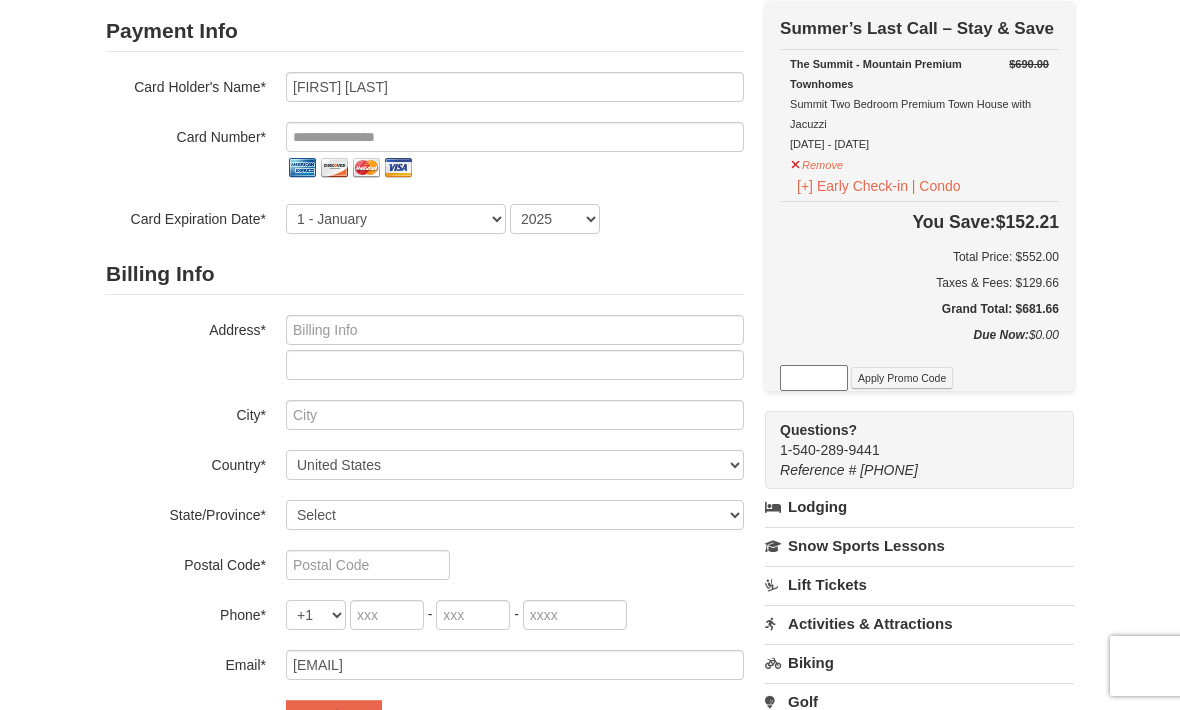 click on "1
) Sign In
2
) Billing Info
3
) Review
) Complete
×" at bounding box center [590, 461] 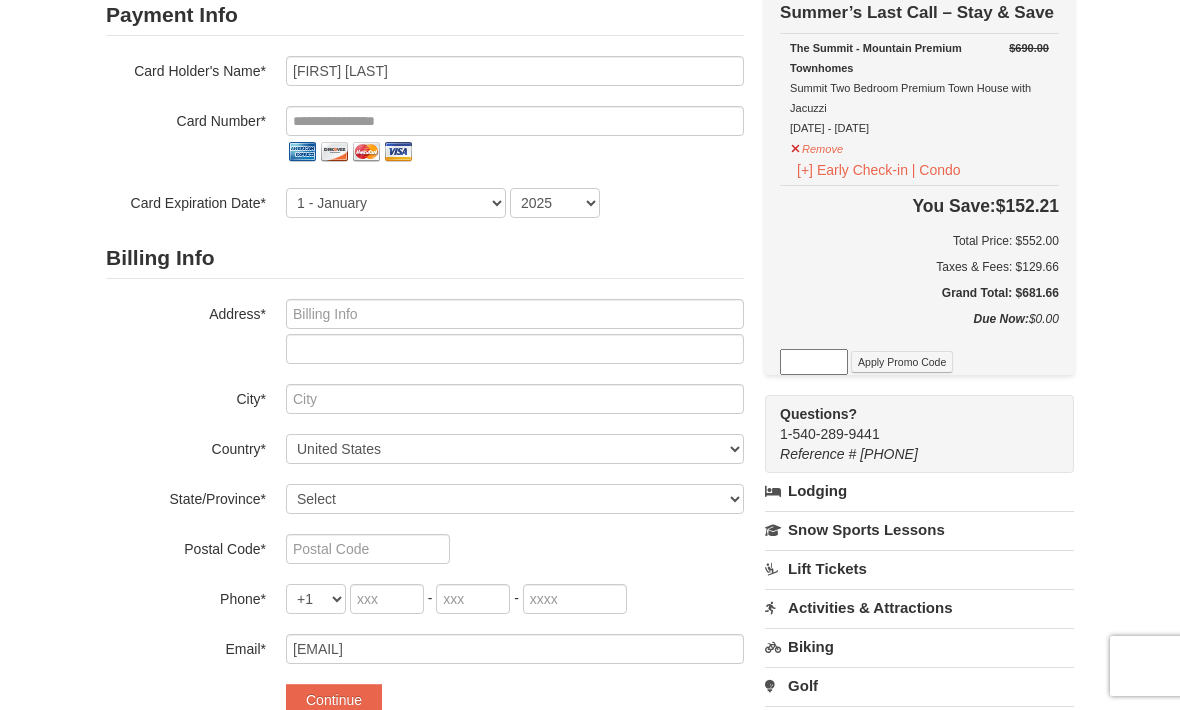 scroll, scrollTop: 182, scrollLeft: 0, axis: vertical 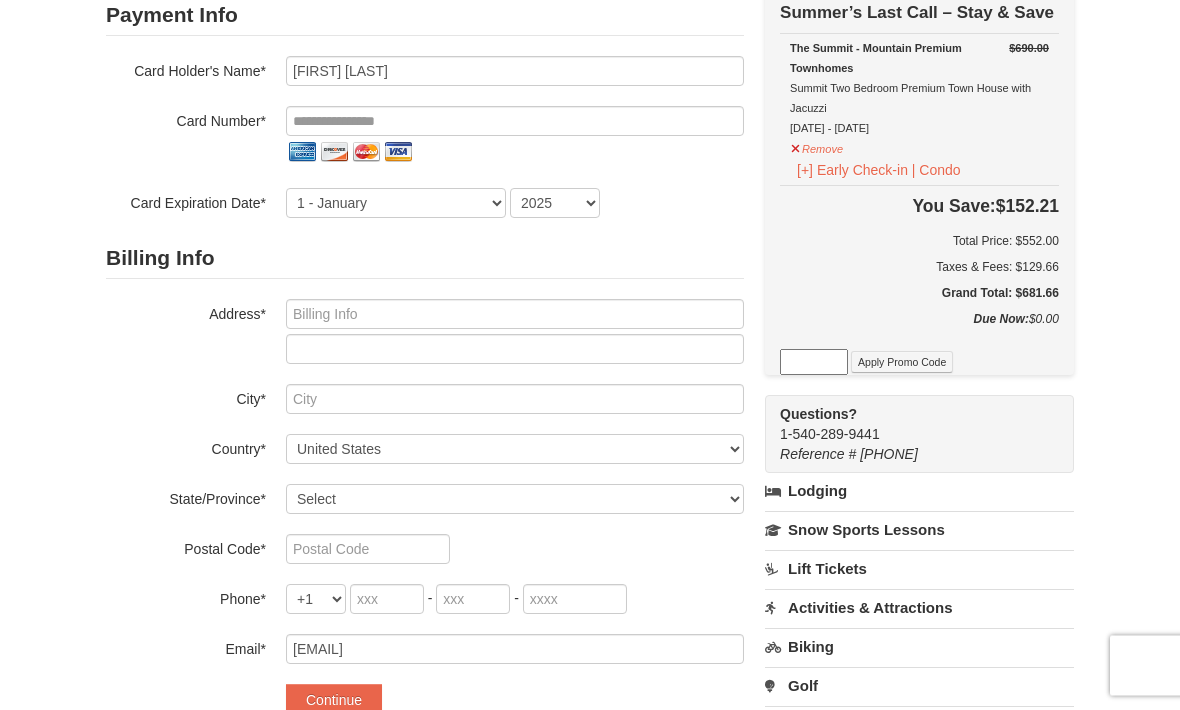click on "1
) Sign In
2
) Billing Info
3
) Review
) Complete
×" at bounding box center [590, 446] 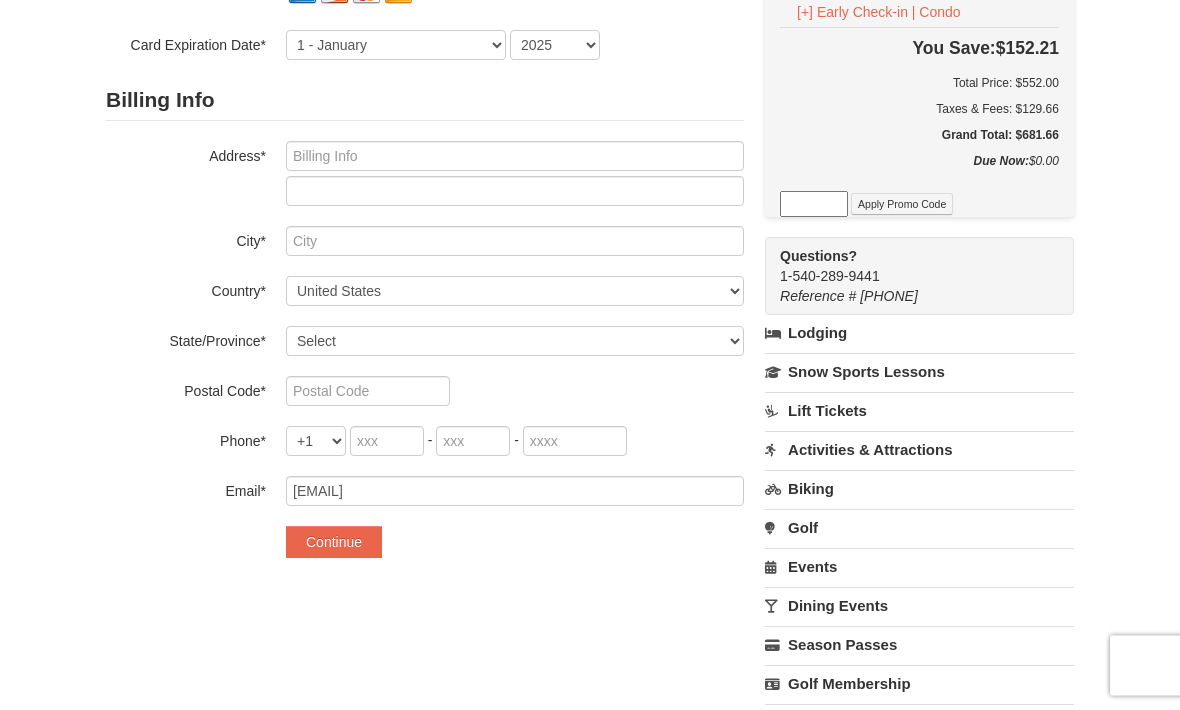 scroll, scrollTop: 393, scrollLeft: 0, axis: vertical 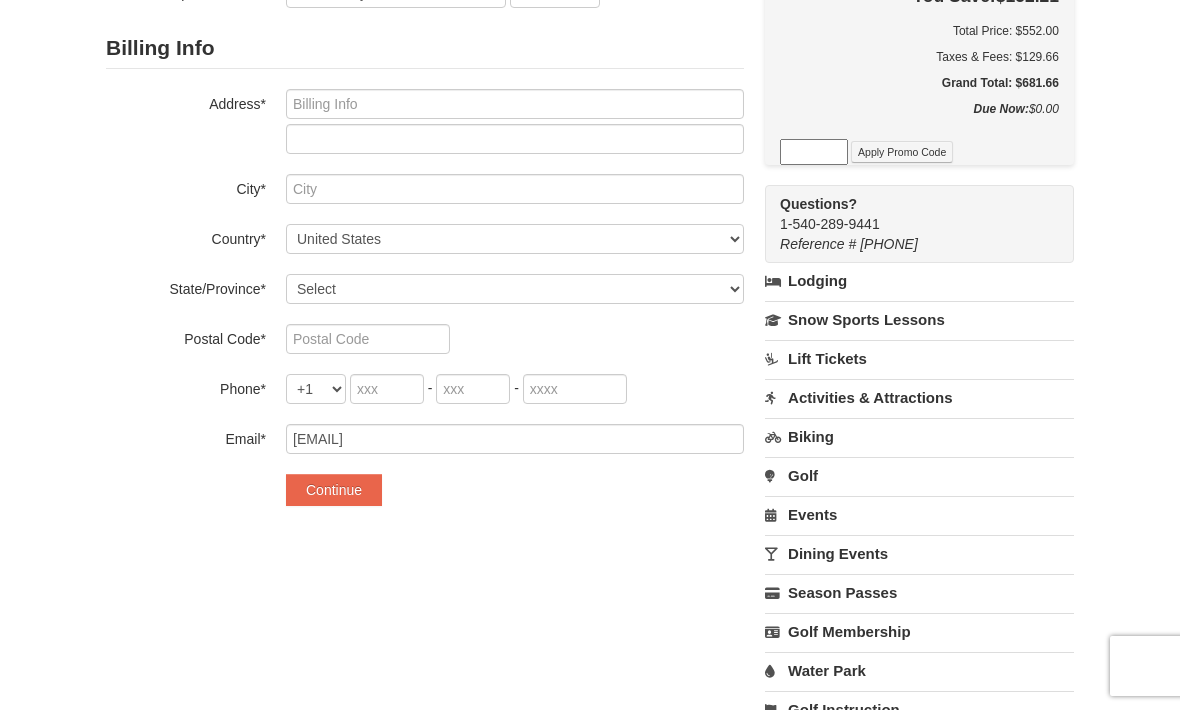 click on "Events" at bounding box center (919, 514) 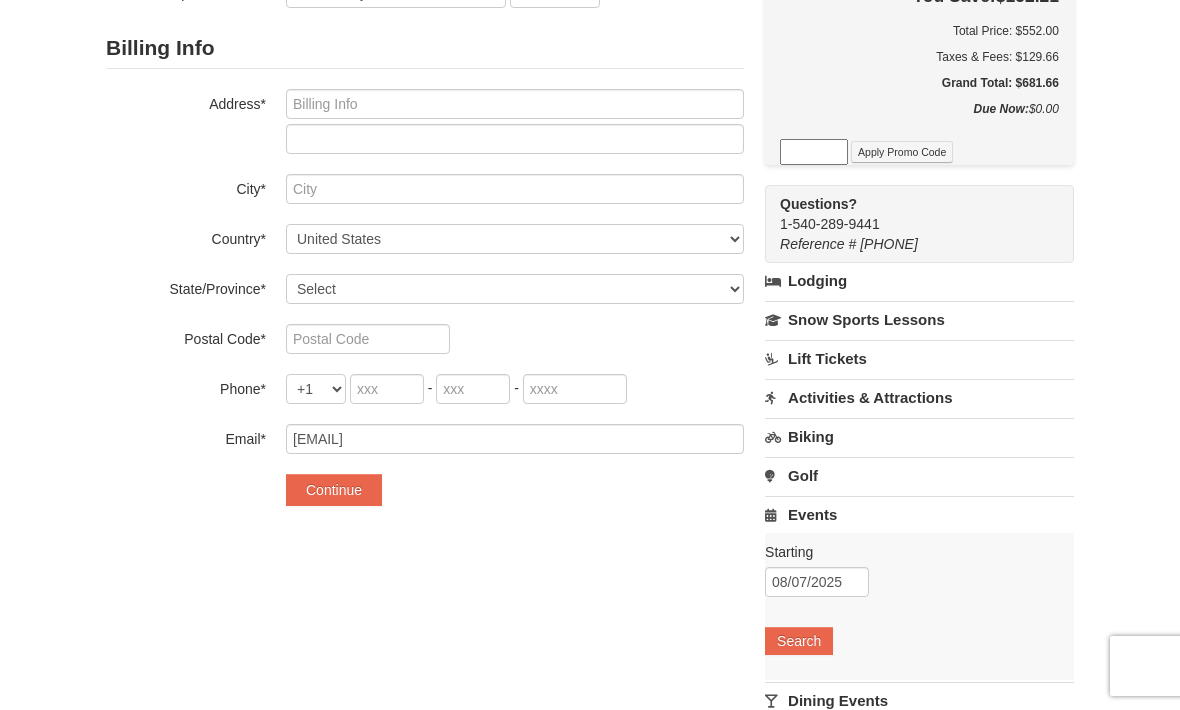 click on "1
) Sign In
2
) Billing Info
3
) Review
) Complete
×" at bounding box center (590, 308) 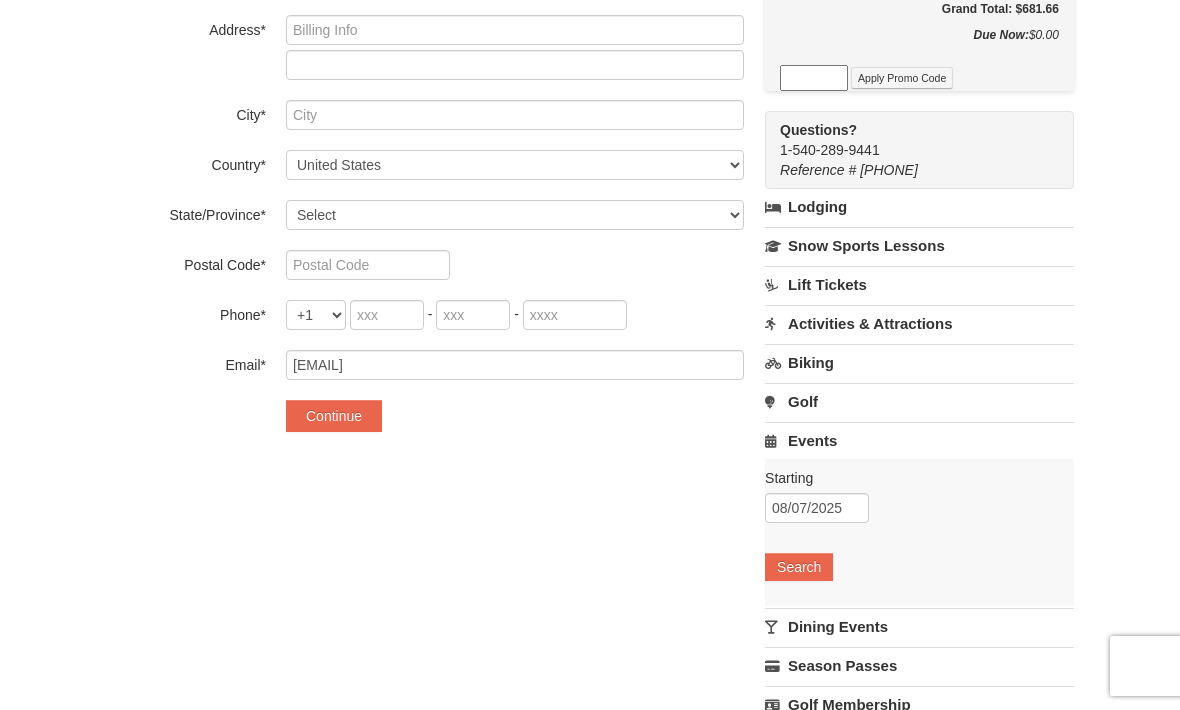 scroll, scrollTop: 466, scrollLeft: 0, axis: vertical 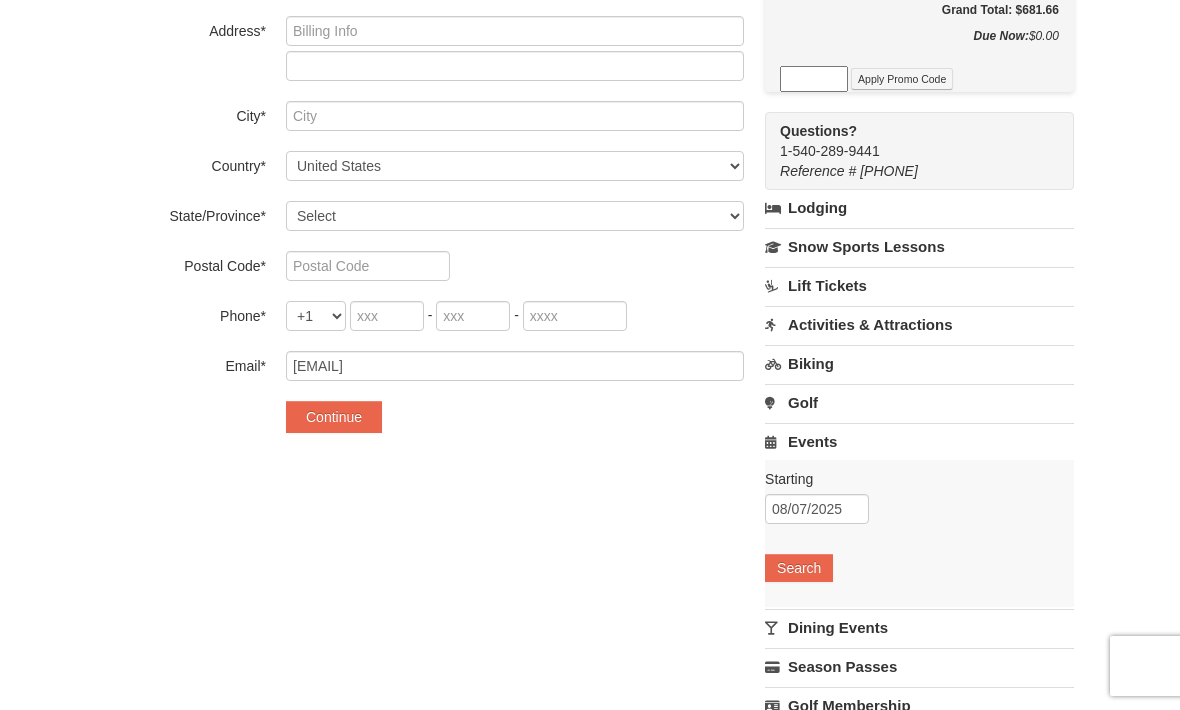 click on "Events" at bounding box center [919, 441] 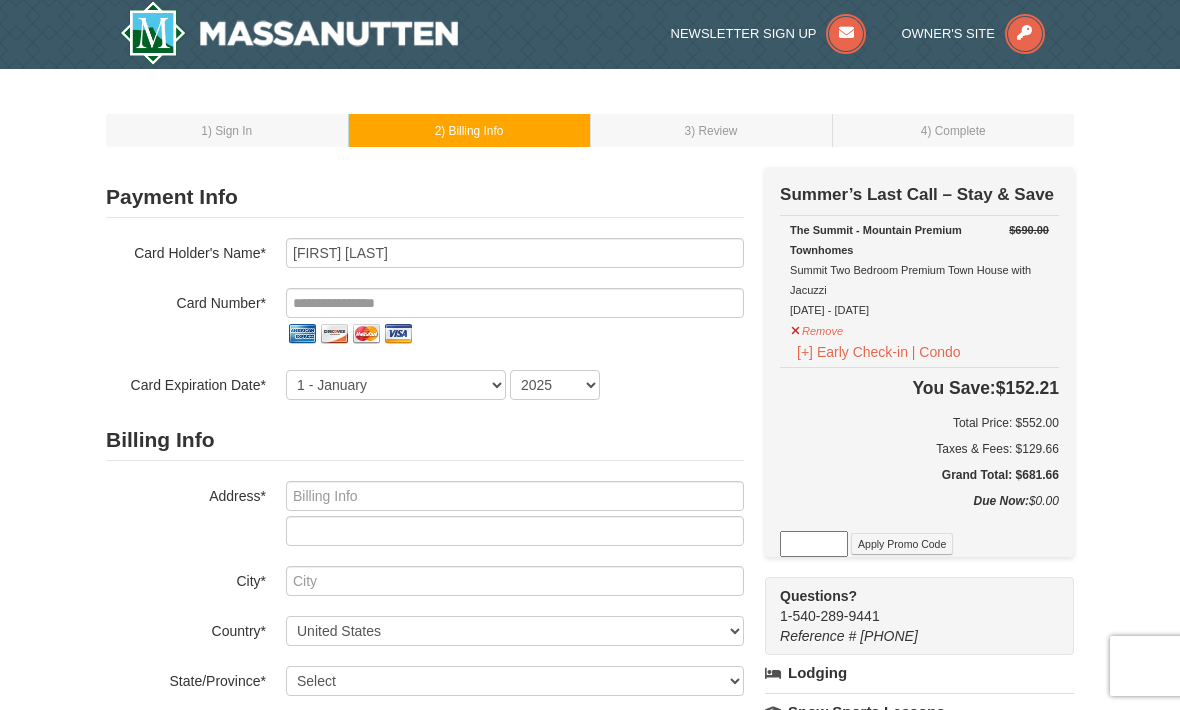 scroll, scrollTop: 0, scrollLeft: 0, axis: both 